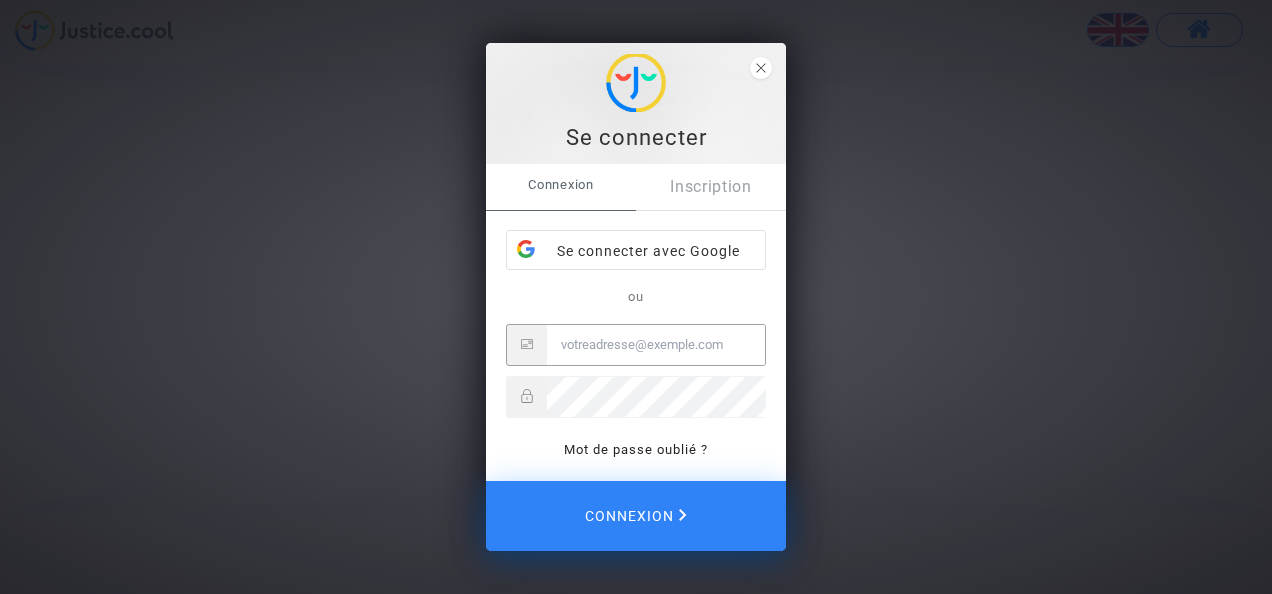 scroll, scrollTop: 0, scrollLeft: 0, axis: both 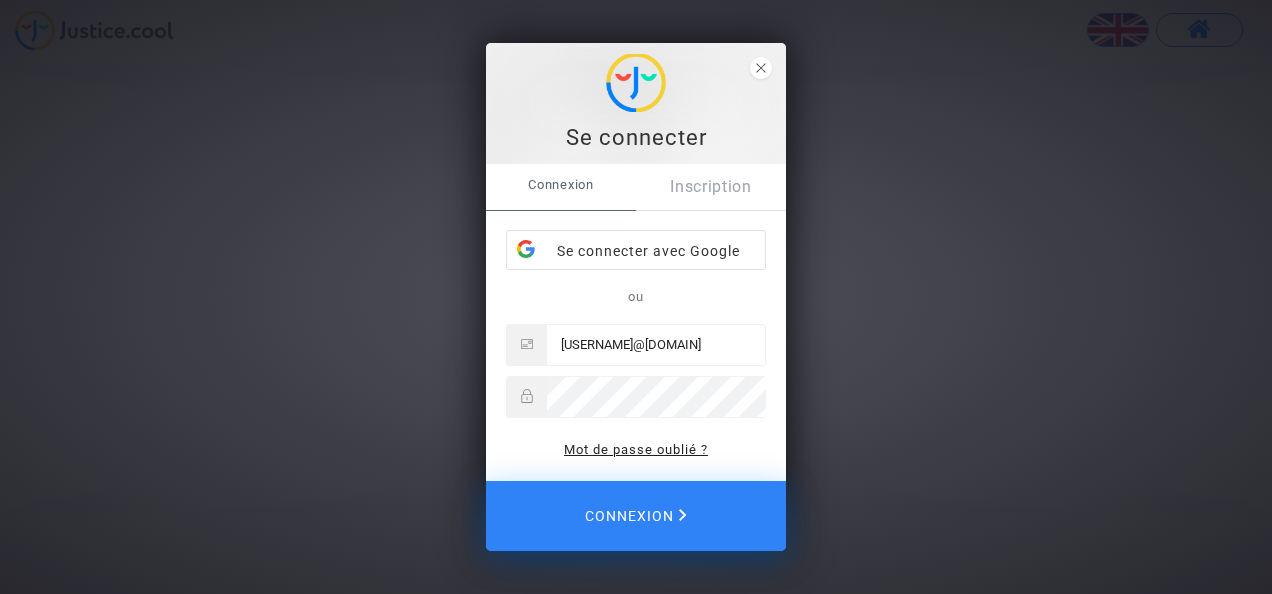 click on "Mot de passe oublié ?" at bounding box center [636, 449] 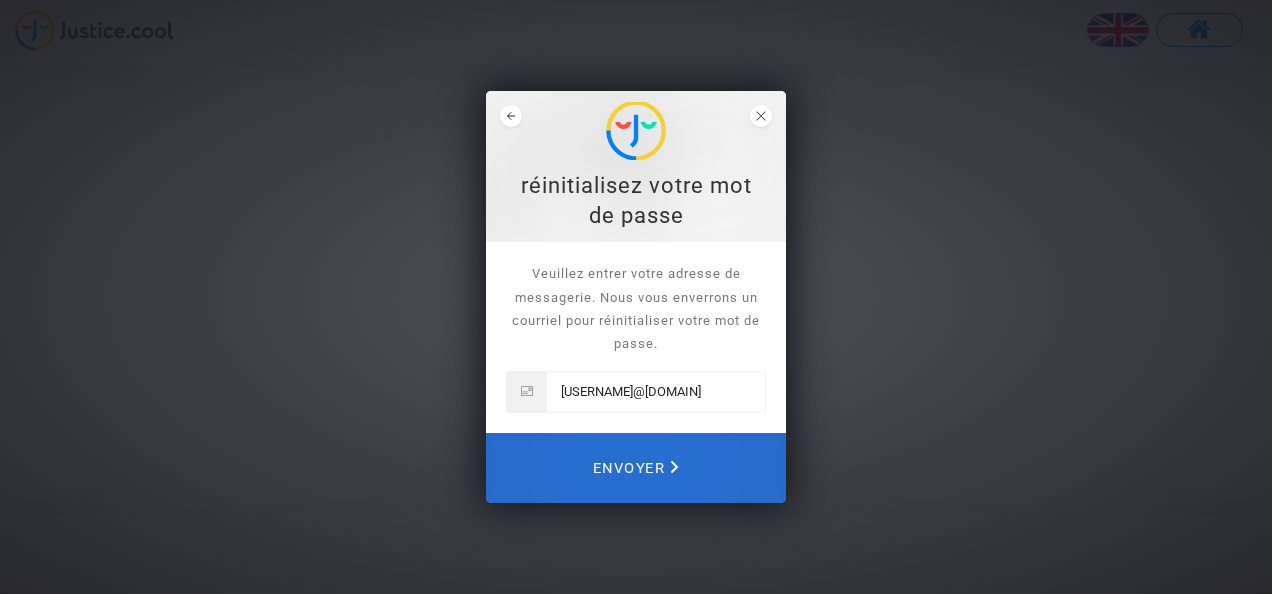 click on "Envoyer" at bounding box center [636, 468] 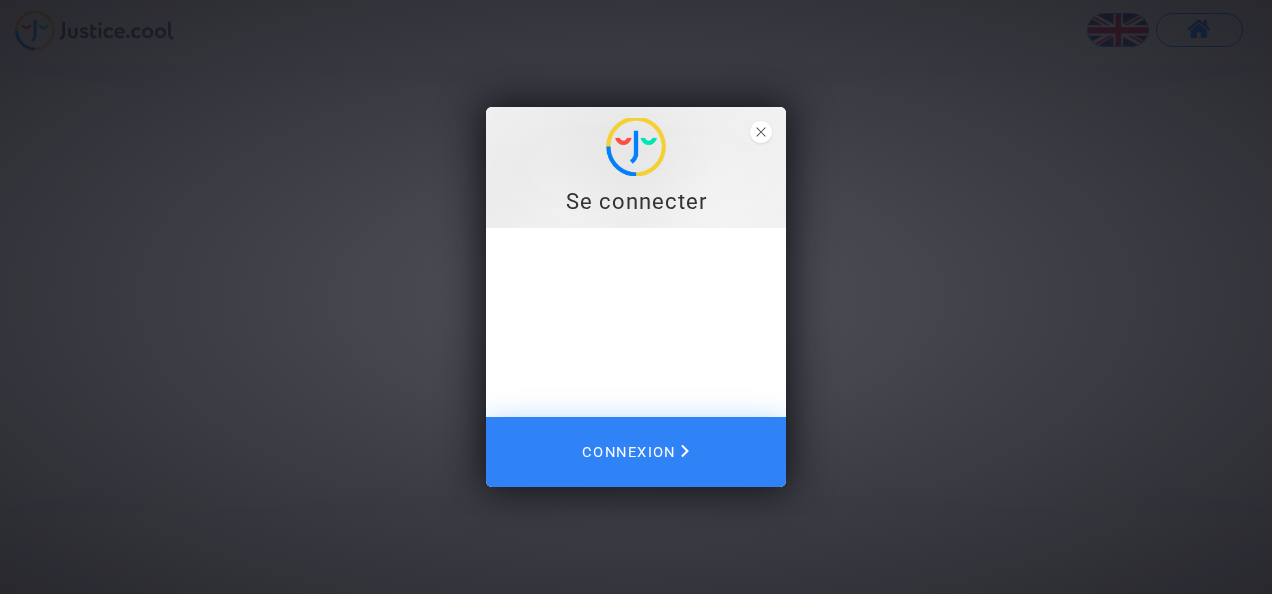 type 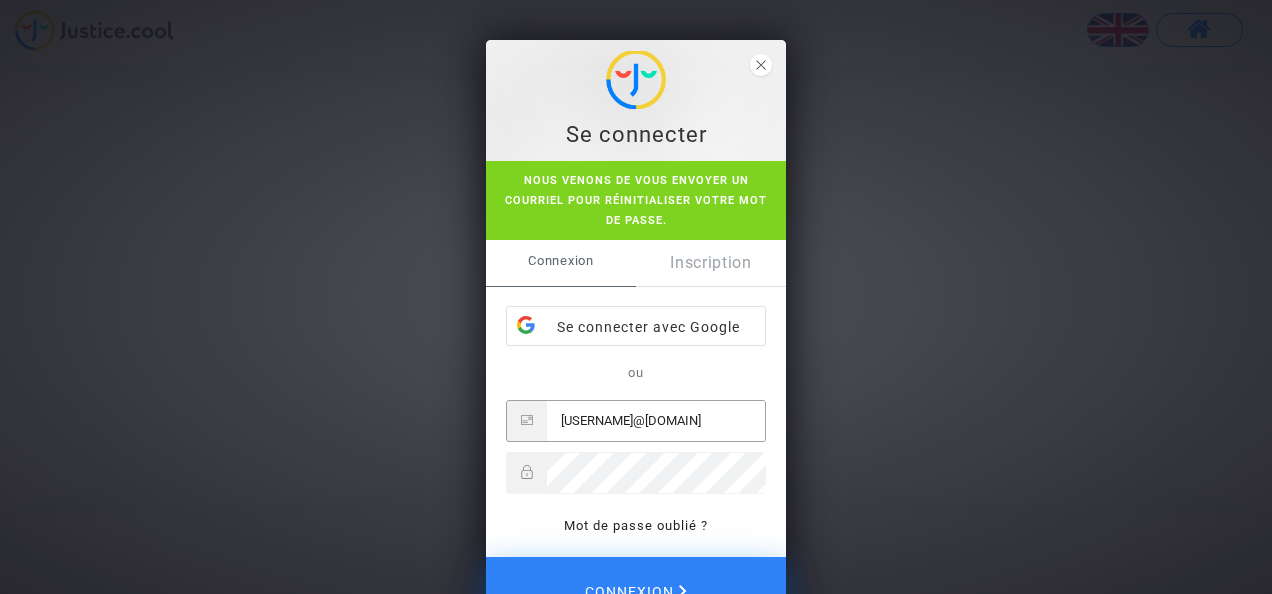 type on "4h9n$-126ù^.diarrougha1995@laposte.net" 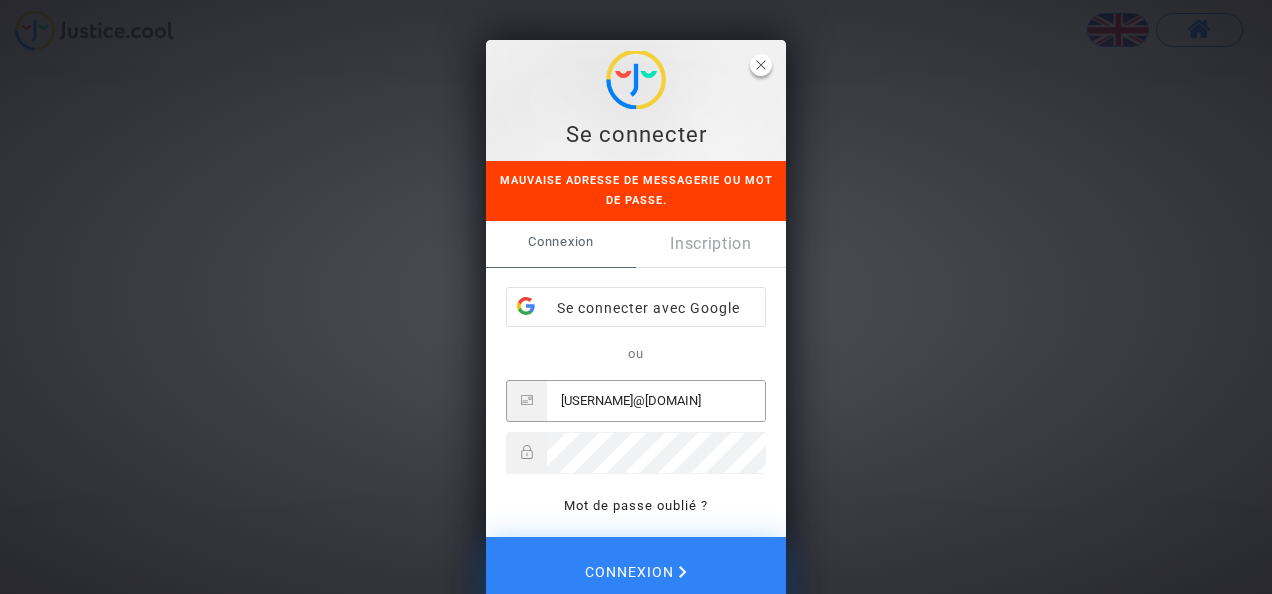 click at bounding box center [761, 65] 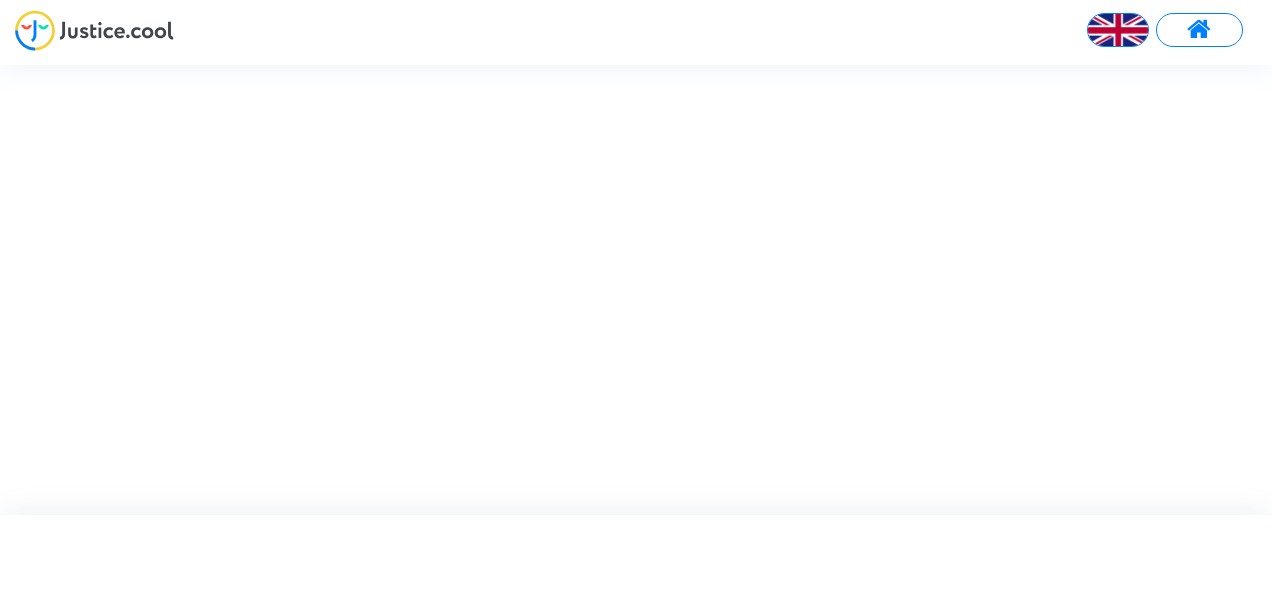 click at bounding box center (1199, 30) 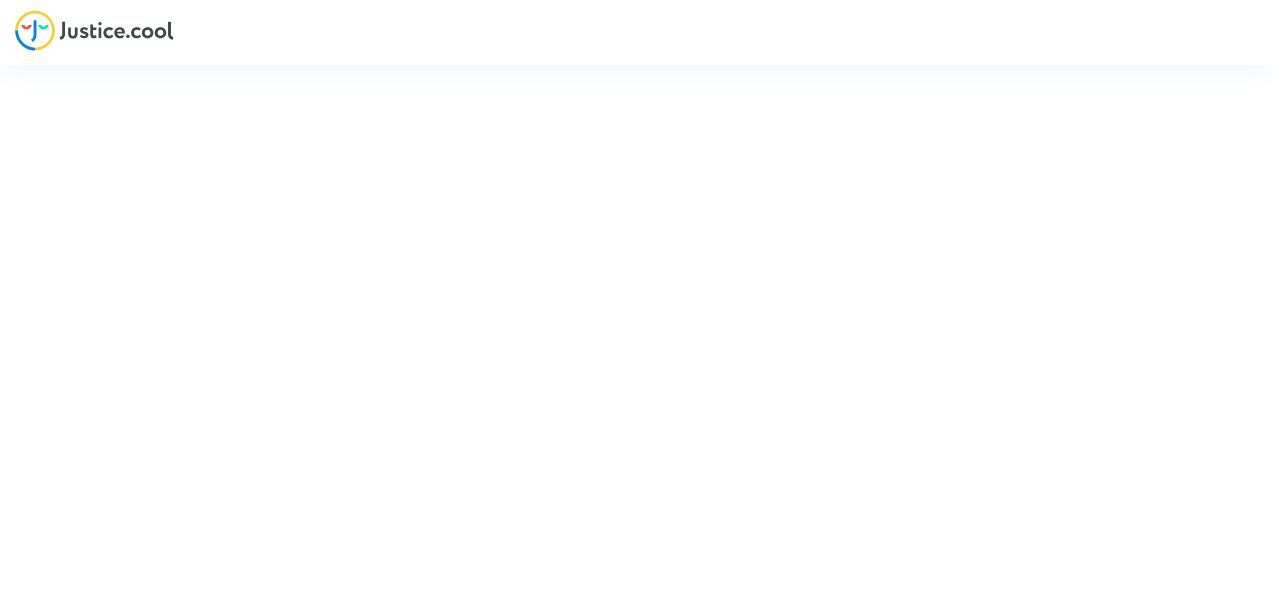 type 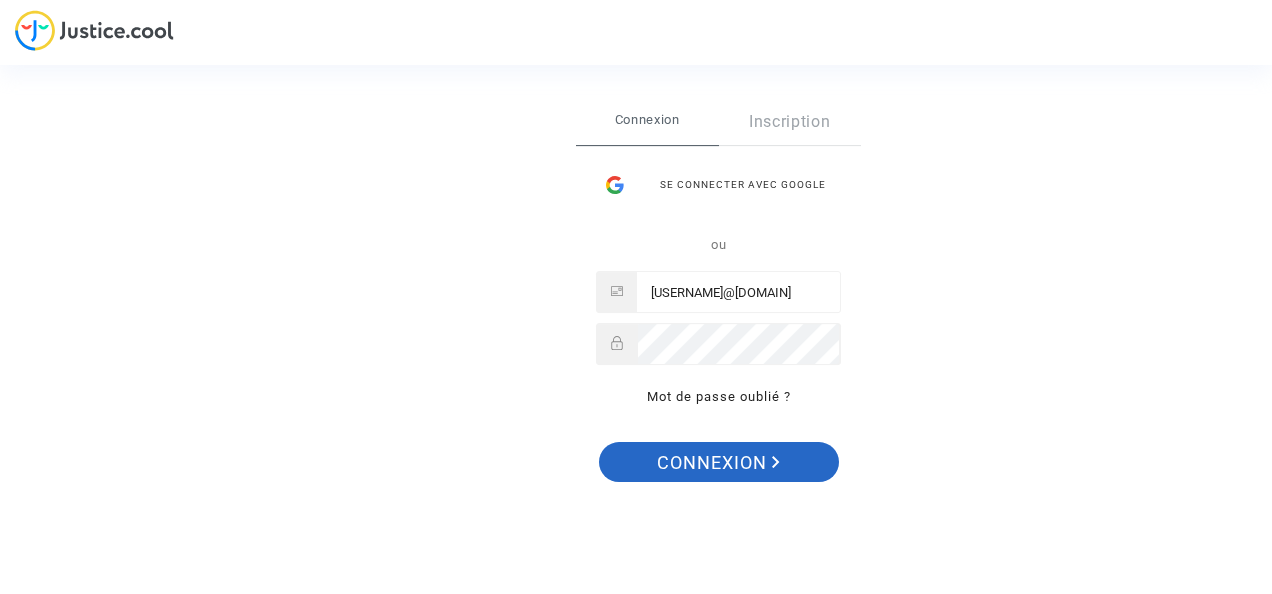 click on "Connexion" at bounding box center (718, 463) 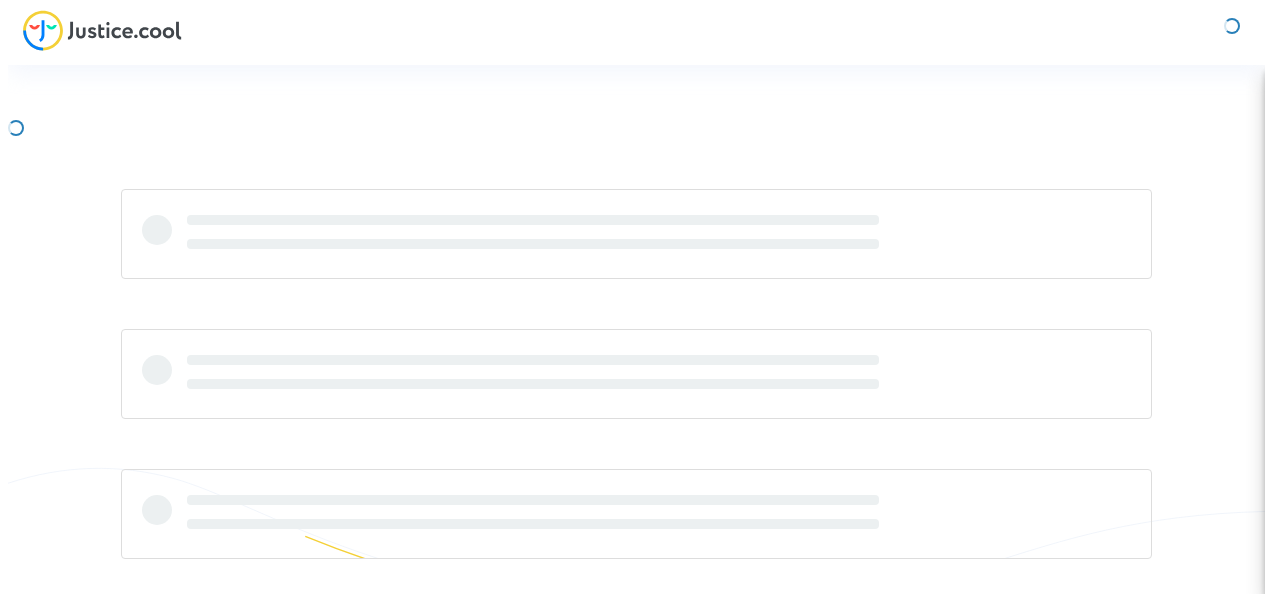 scroll, scrollTop: 0, scrollLeft: 0, axis: both 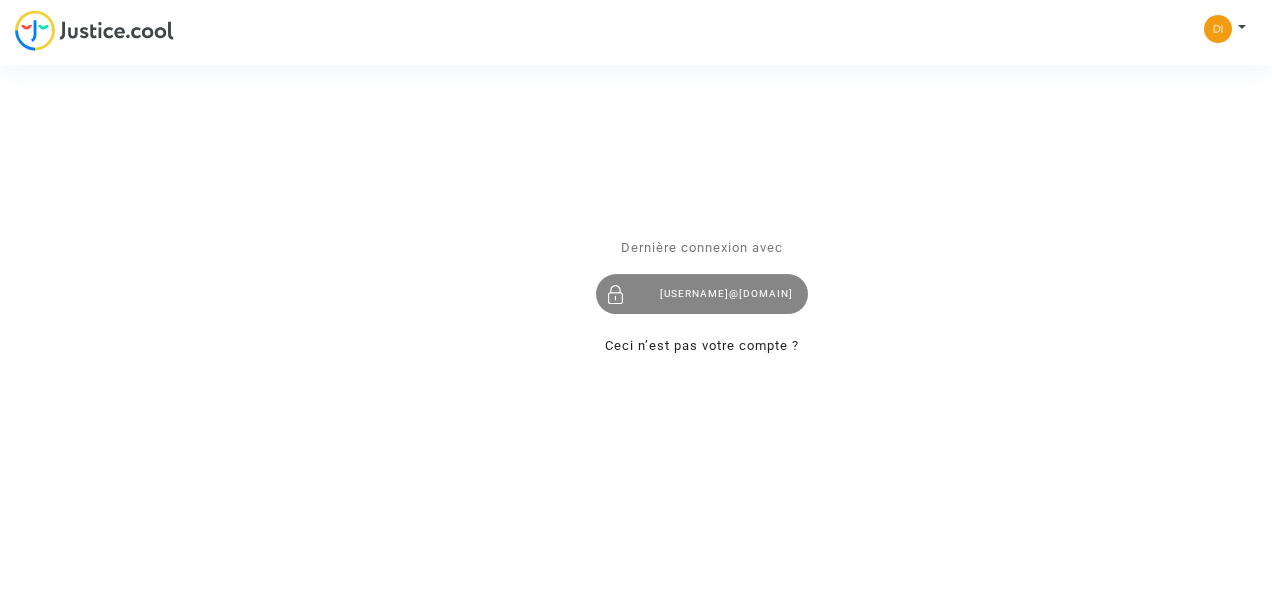 click on "[USERNAME]@[DOMAIN]" at bounding box center (702, 295) 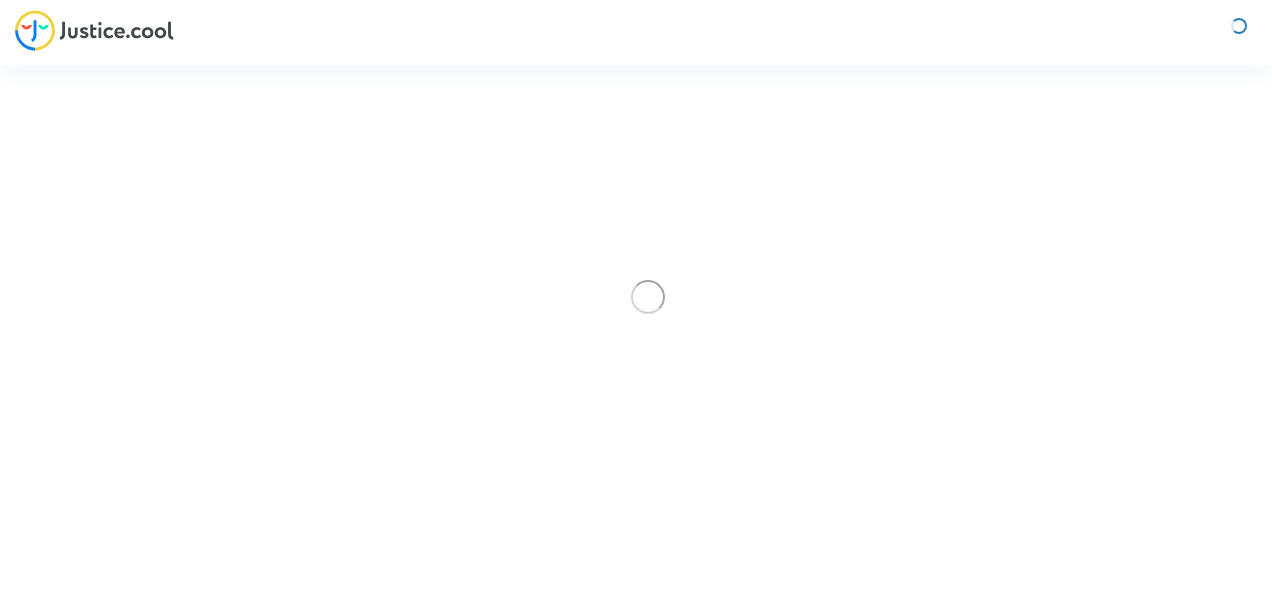 scroll, scrollTop: 0, scrollLeft: 0, axis: both 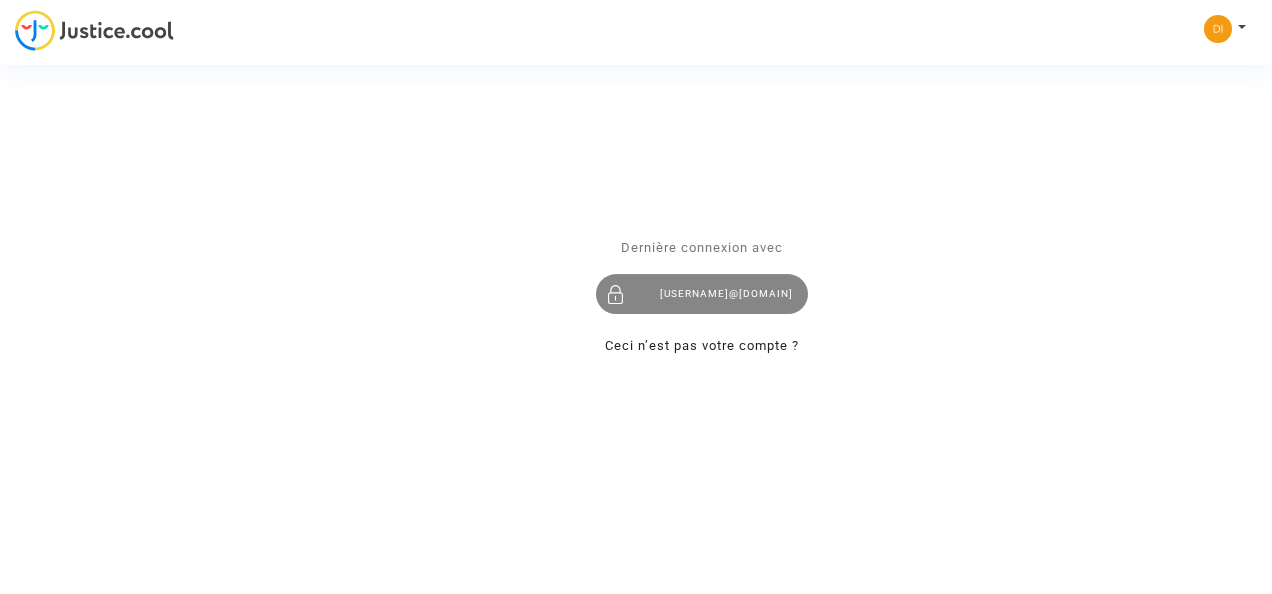 click on "[USERNAME]@[DOMAIN]" at bounding box center [702, 295] 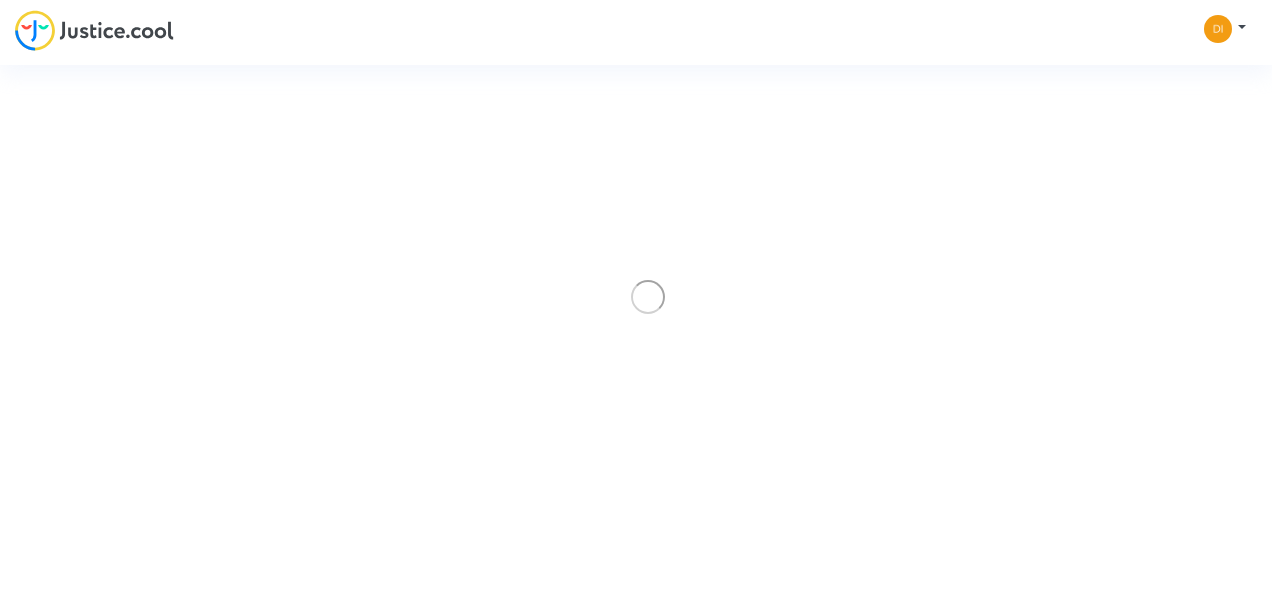 scroll, scrollTop: 0, scrollLeft: 0, axis: both 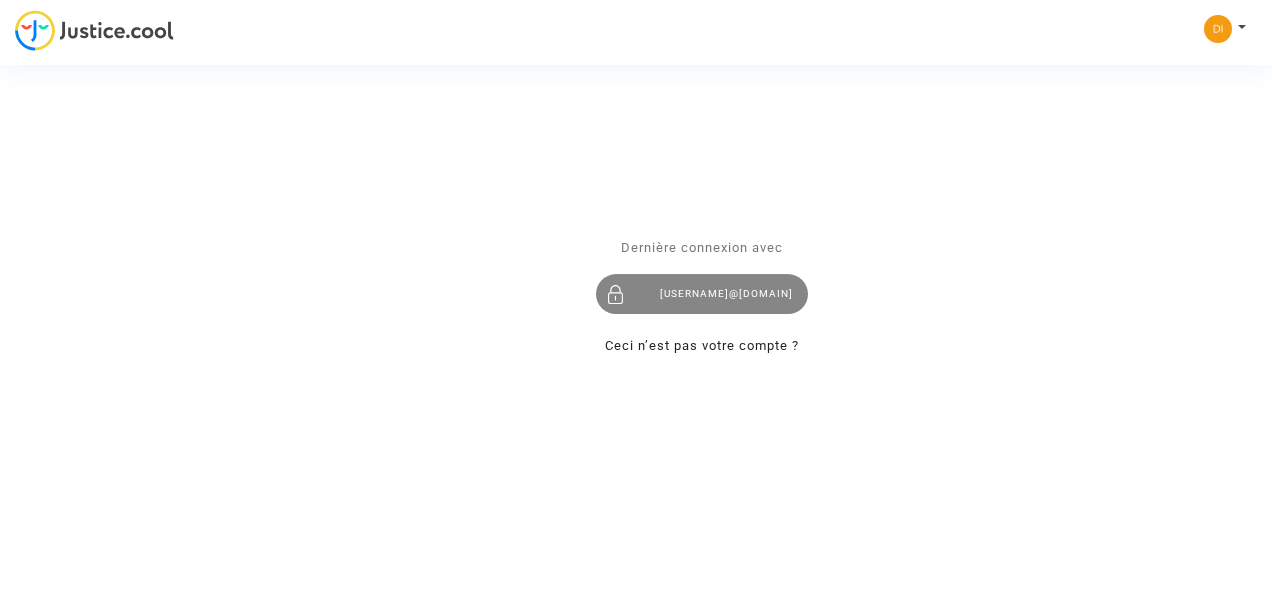 click on "[USERNAME]@[DOMAIN]" at bounding box center (702, 295) 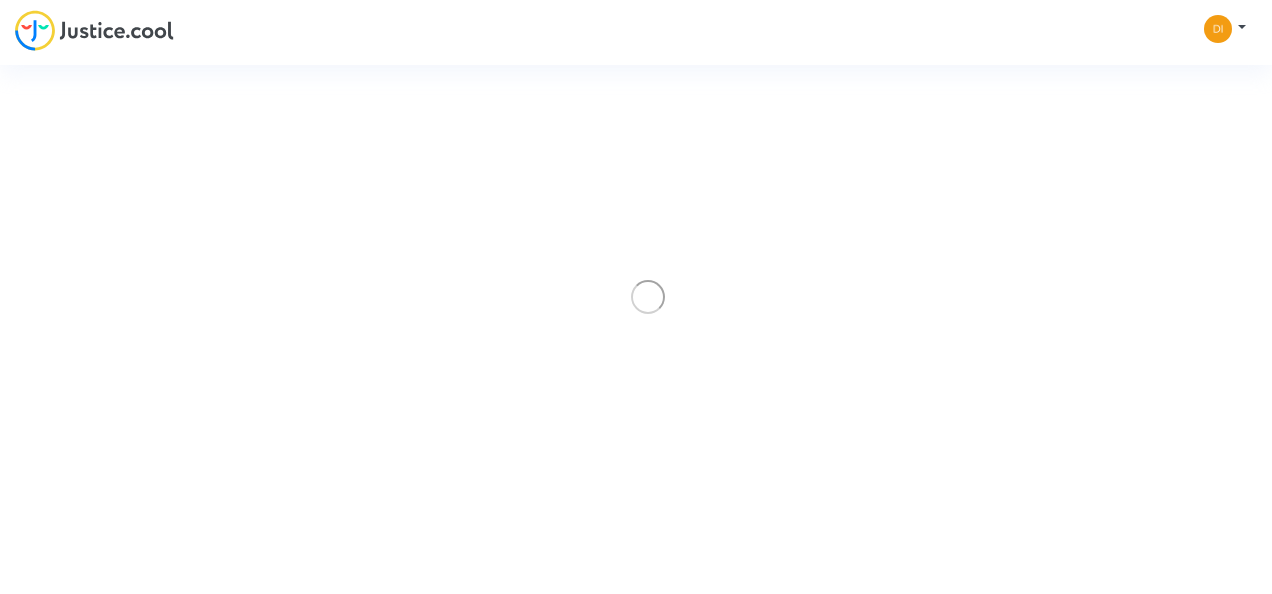 scroll, scrollTop: 0, scrollLeft: 0, axis: both 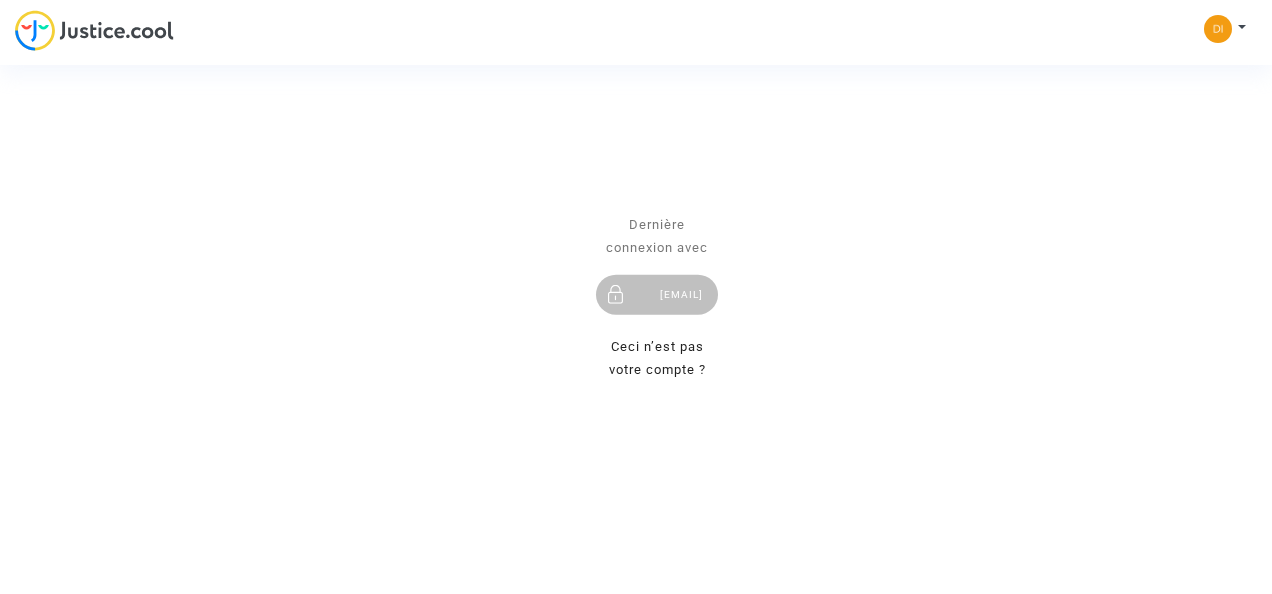 click on "[EMAIL]" at bounding box center (657, 295) 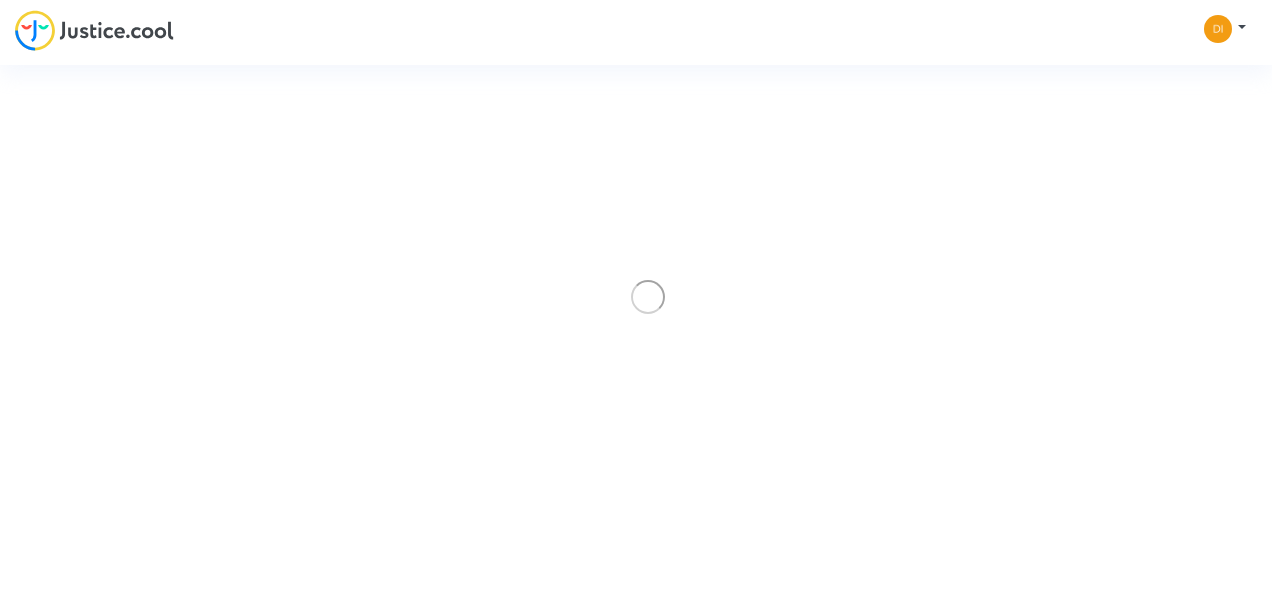 scroll, scrollTop: 0, scrollLeft: 0, axis: both 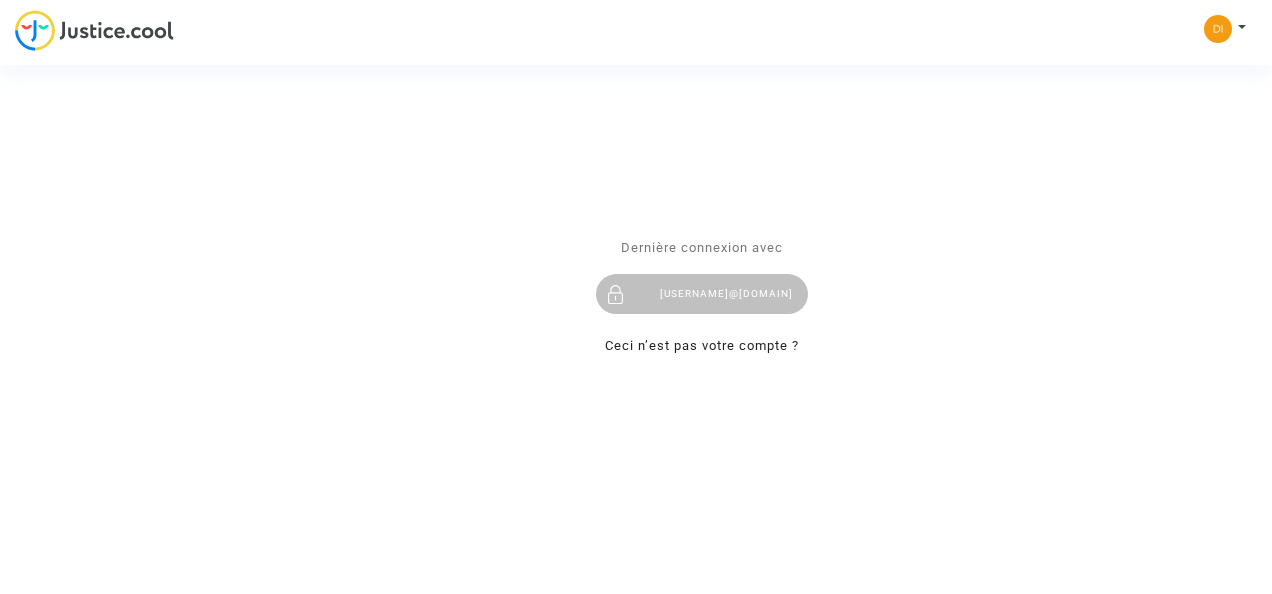 click on "[EMAIL]" at bounding box center [702, 295] 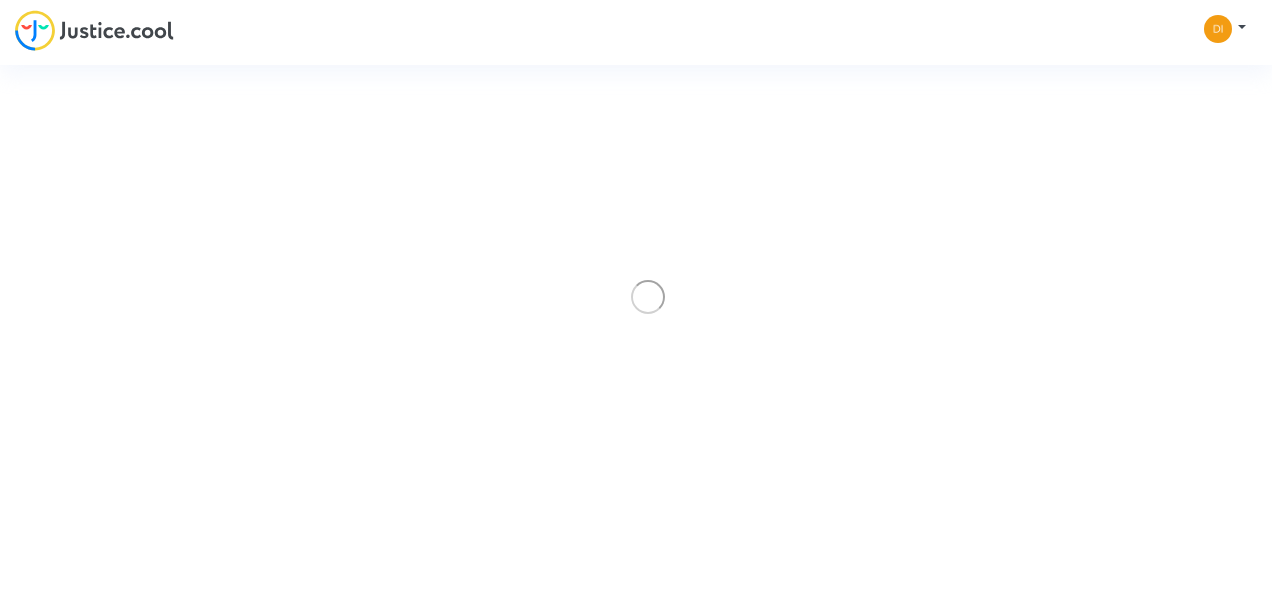 scroll, scrollTop: 0, scrollLeft: 0, axis: both 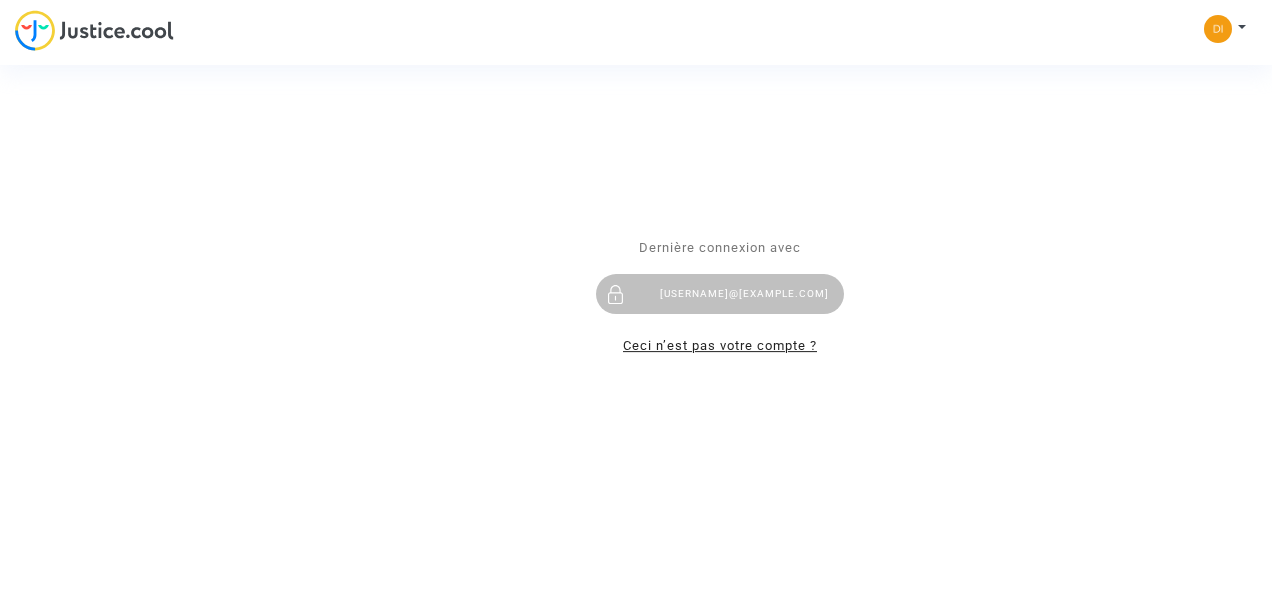 click on "Ceci n’est pas votre compte ?" at bounding box center [720, 346] 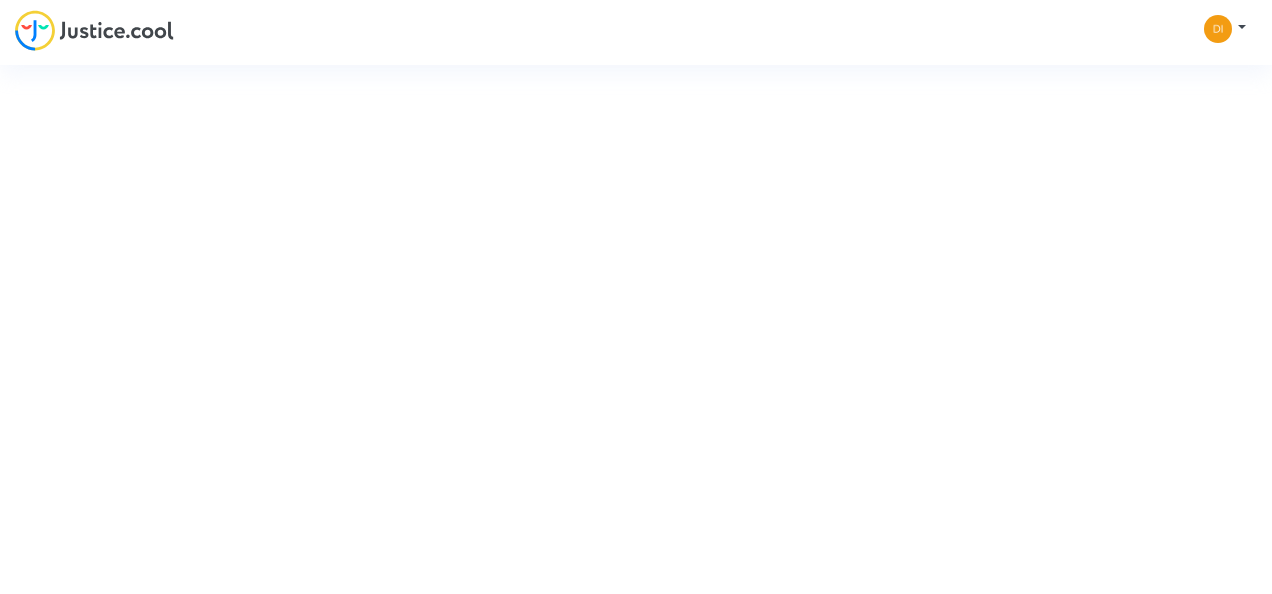 click on "Connexion Inscription Se connecter avec Google ou Mot de passe oublié ?" at bounding box center (718, 297) 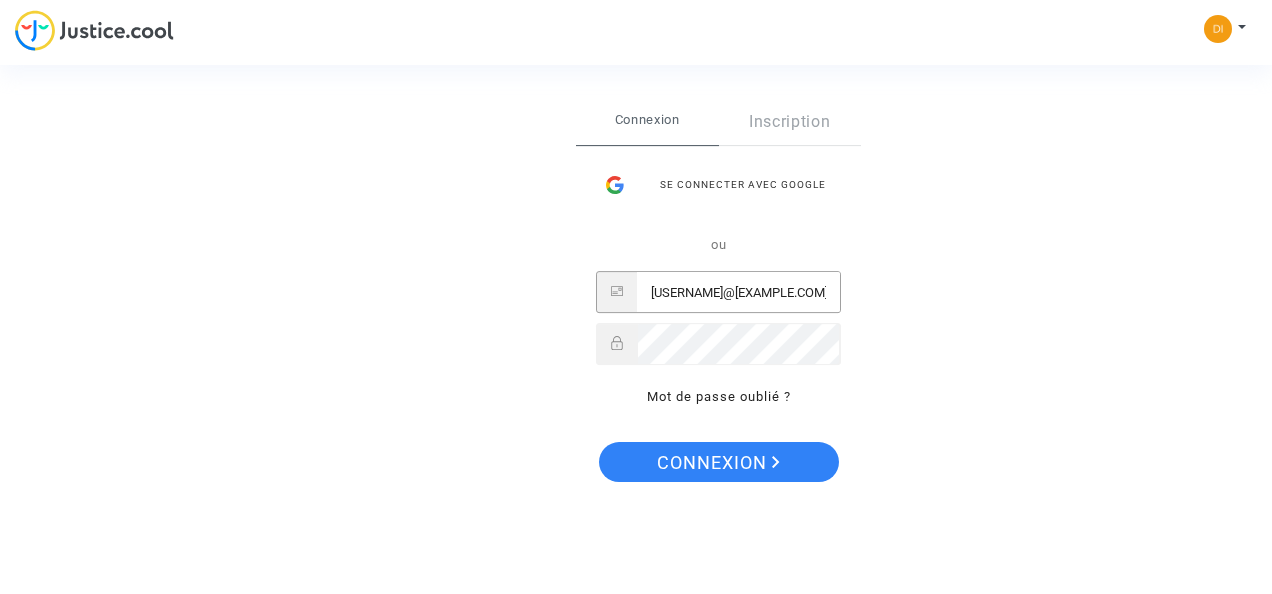drag, startPoint x: 718, startPoint y: 348, endPoint x: 822, endPoint y: 284, distance: 122.1147 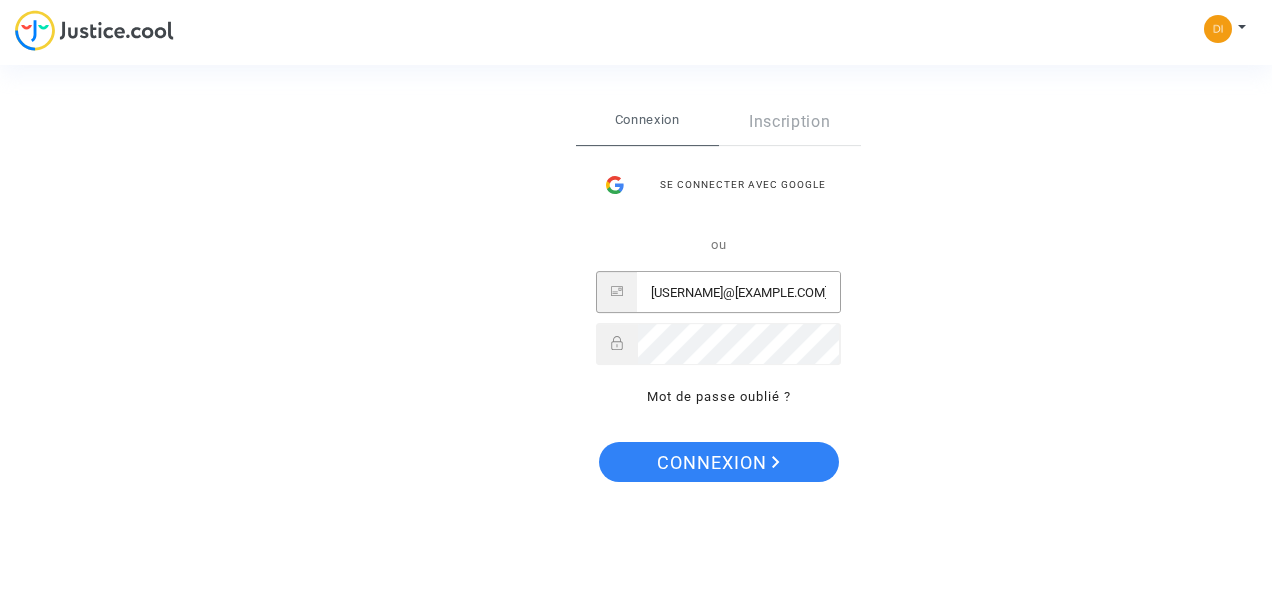 type on "diarrougha1995@gmail.com" 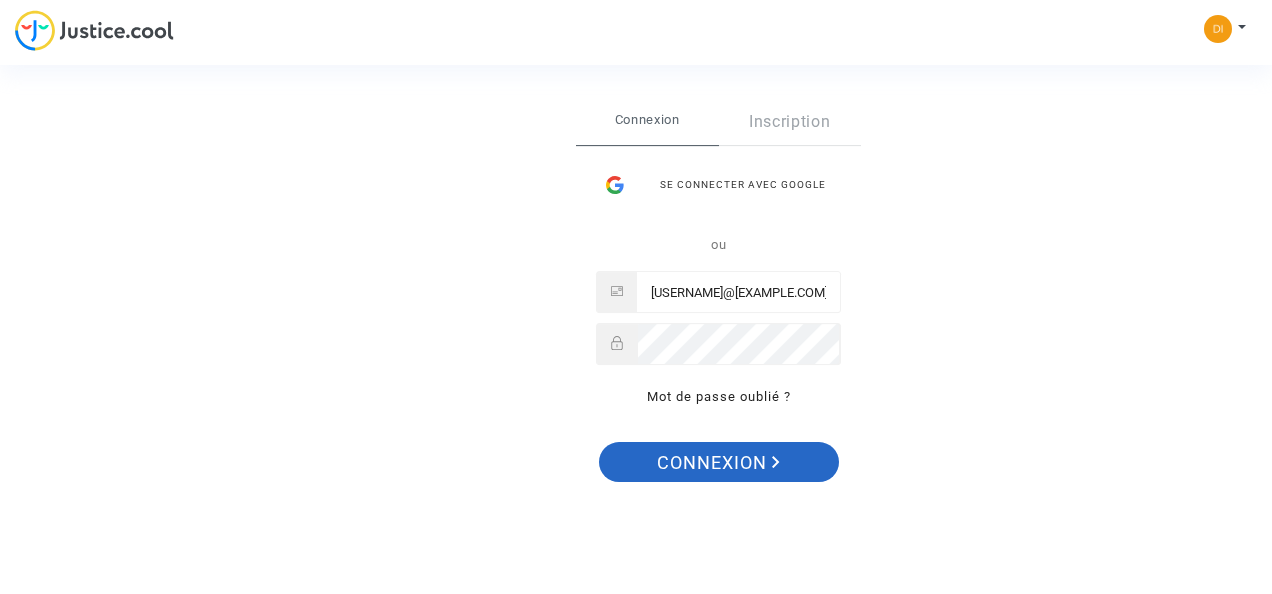 click on "Connexion" at bounding box center [718, 463] 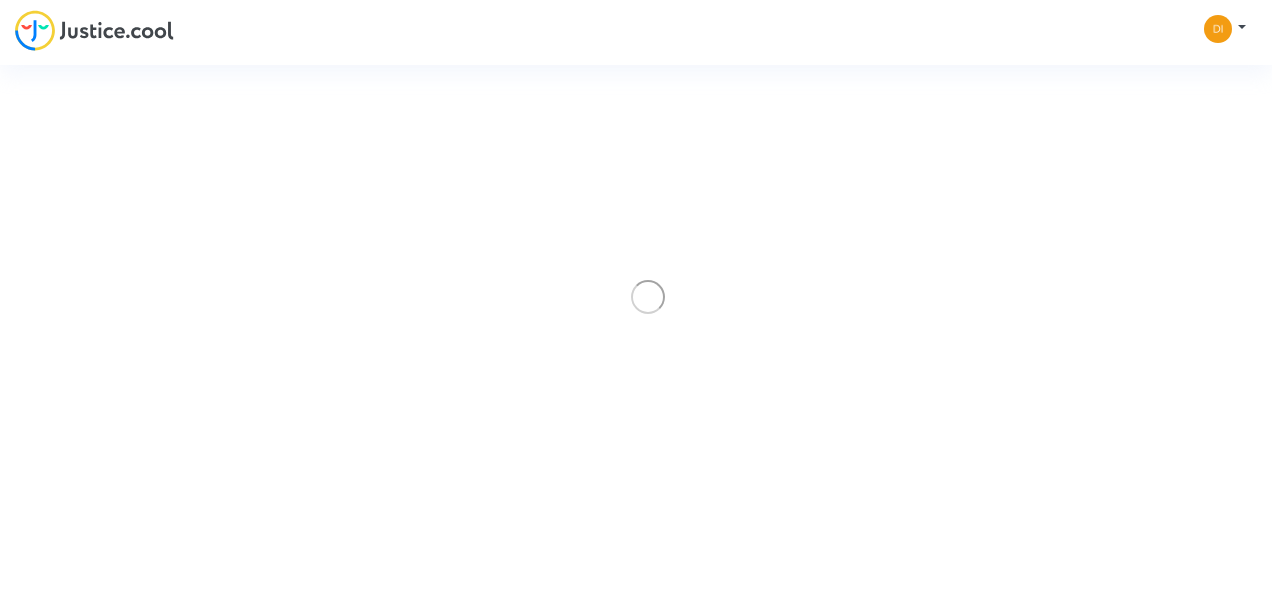 scroll, scrollTop: 0, scrollLeft: 0, axis: both 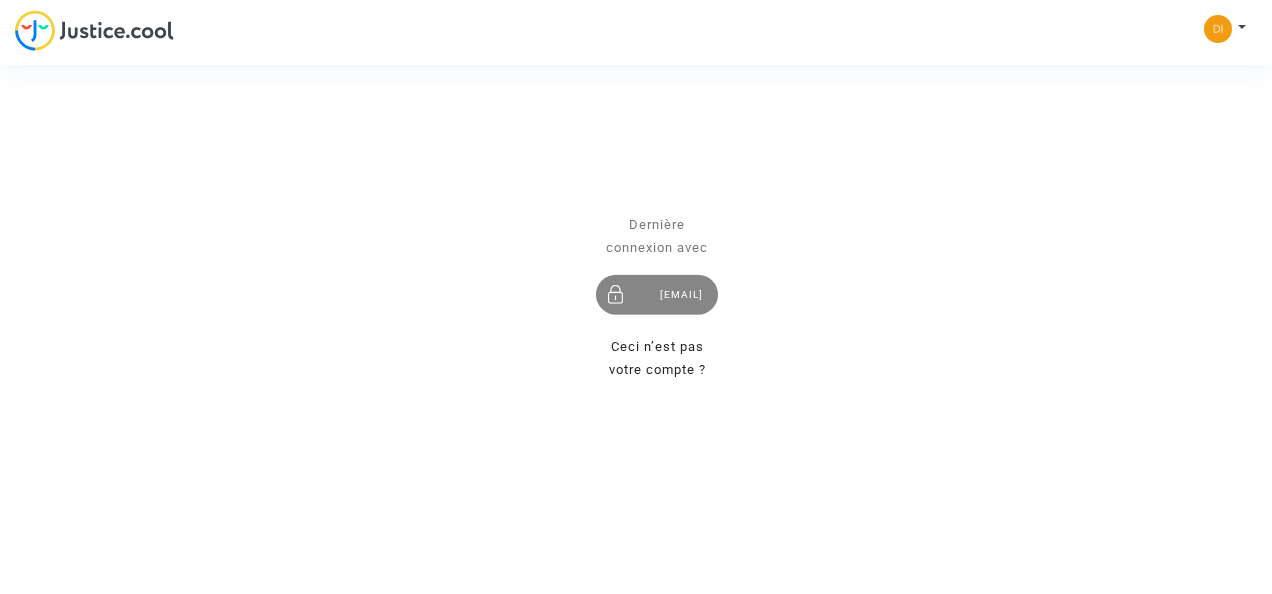 click on "[EMAIL]" at bounding box center [657, 295] 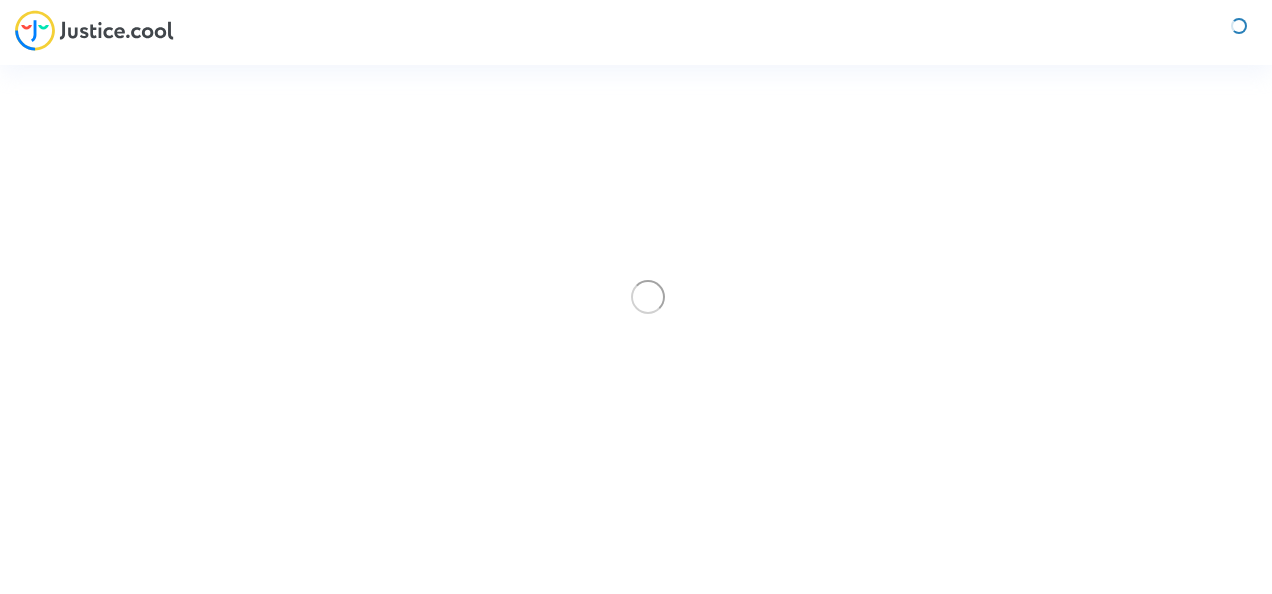 scroll, scrollTop: 0, scrollLeft: 0, axis: both 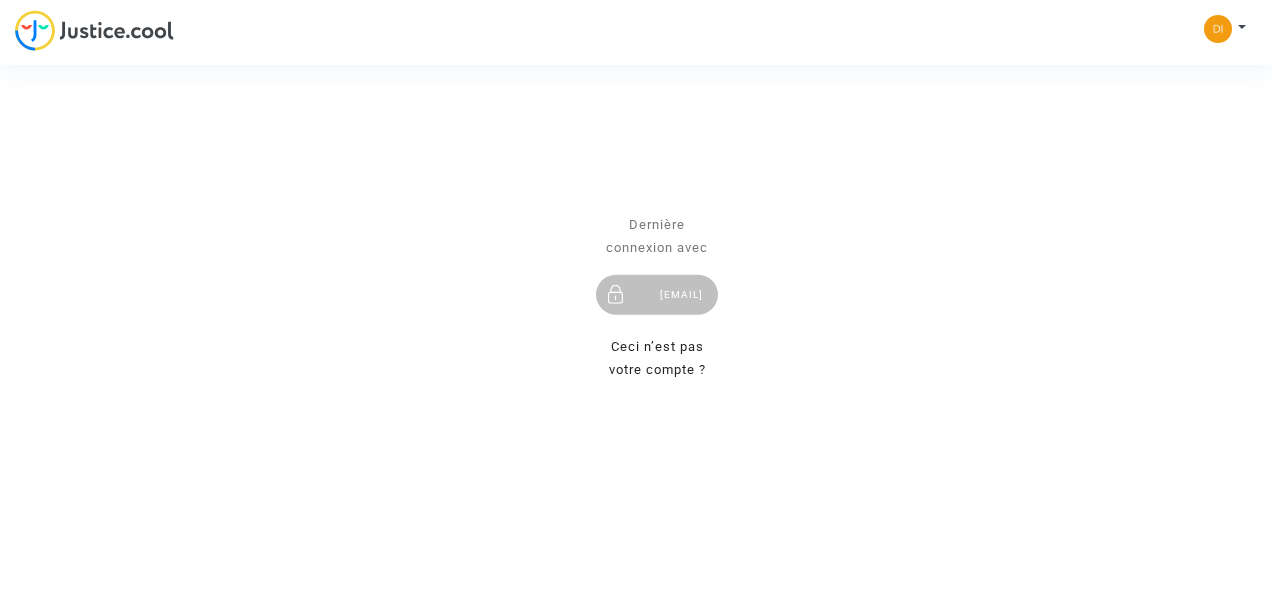 click on "[EMAIL]" at bounding box center (657, 295) 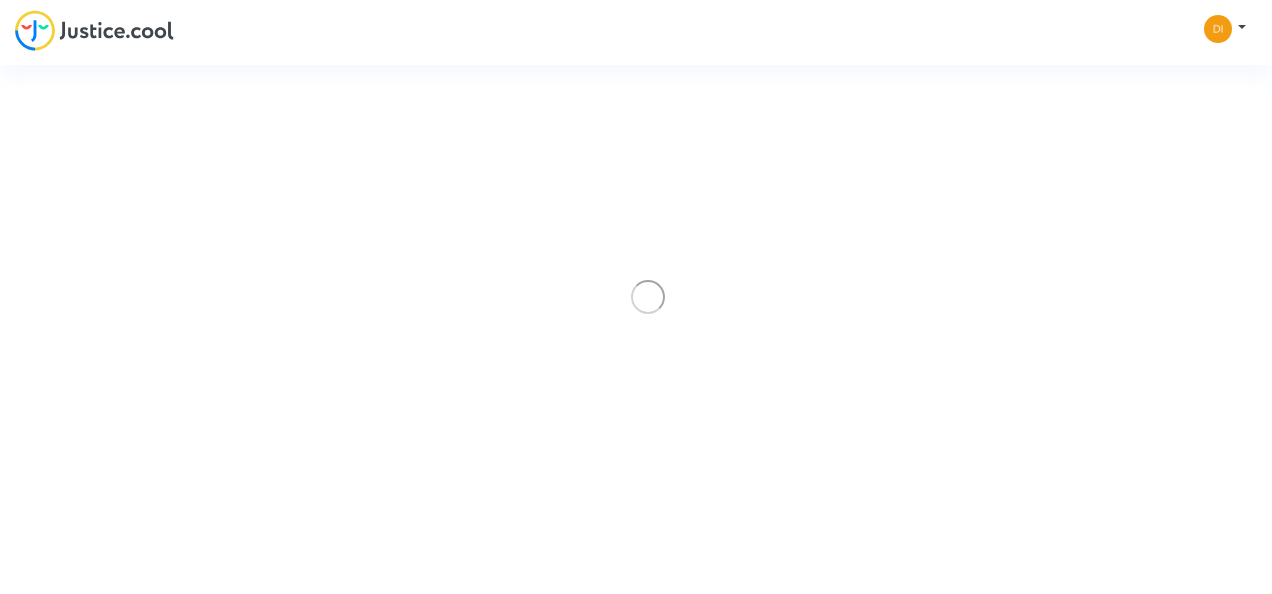 scroll, scrollTop: 0, scrollLeft: 0, axis: both 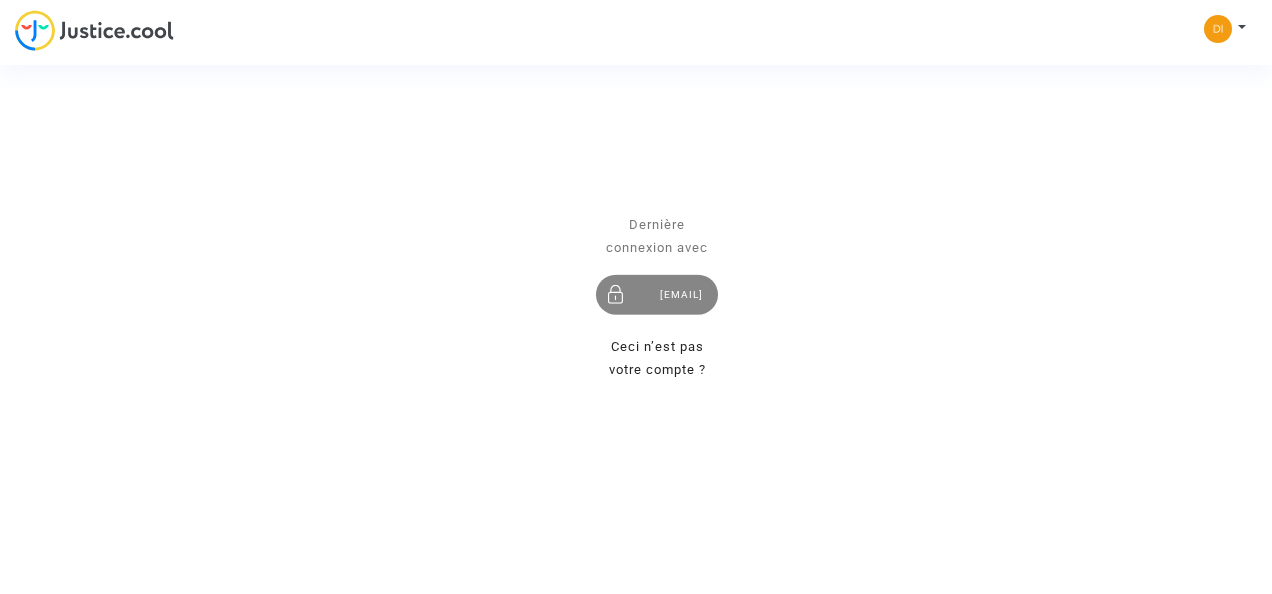 click on "[EMAIL]" at bounding box center (657, 295) 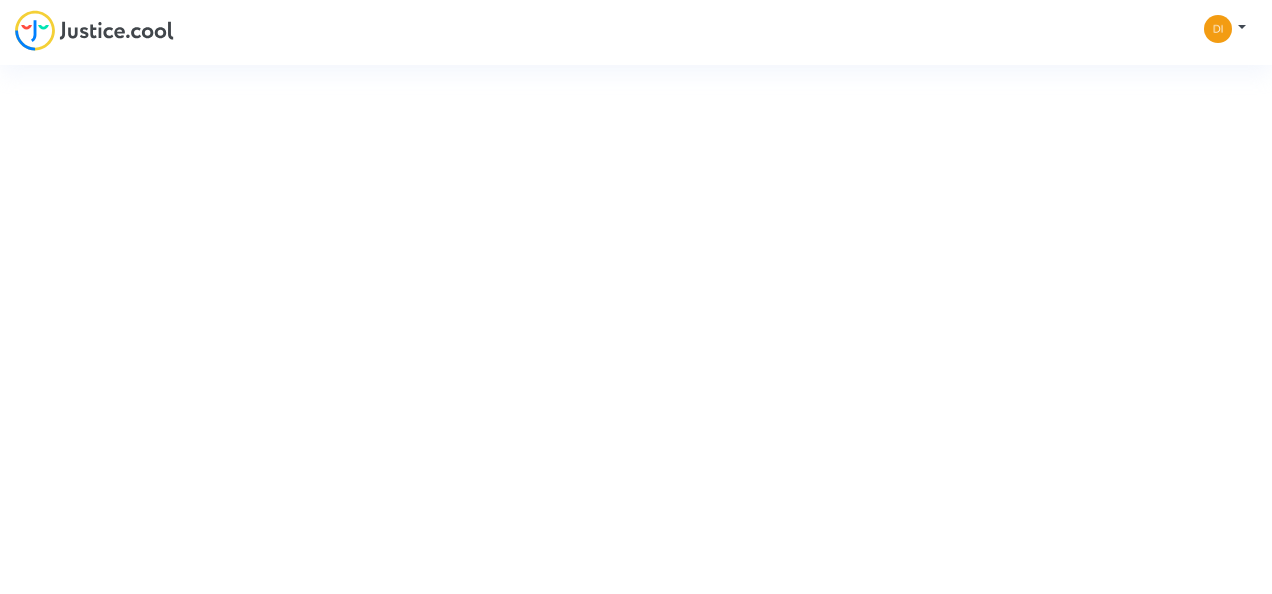 scroll, scrollTop: 0, scrollLeft: 0, axis: both 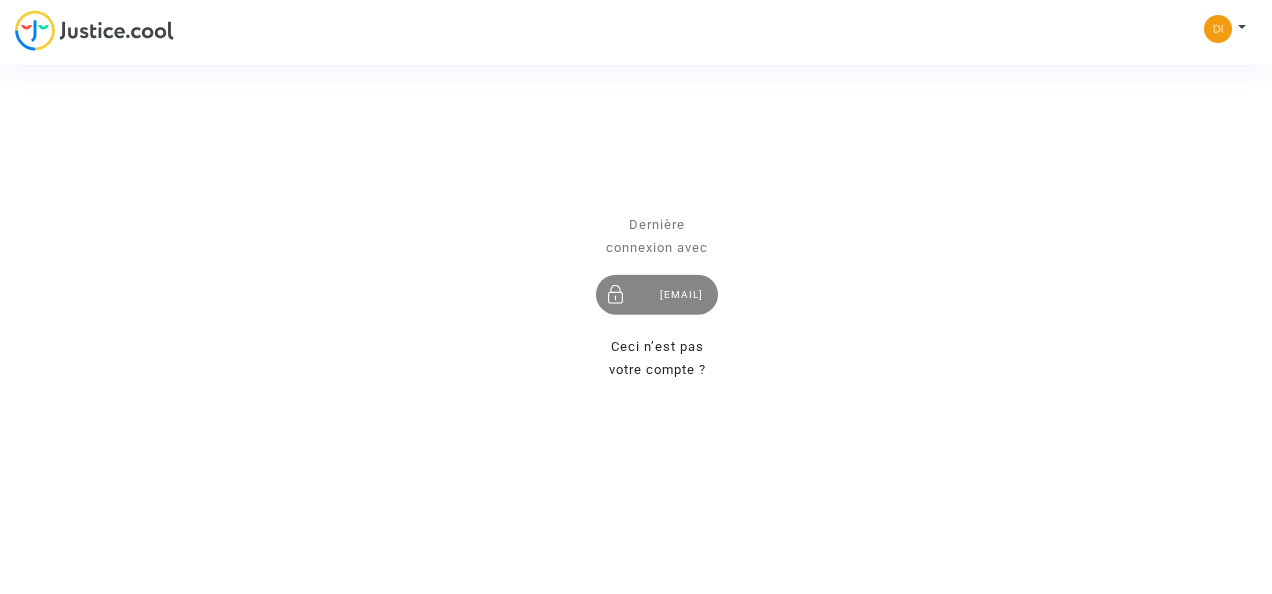 click on "[EMAIL]" at bounding box center [657, 295] 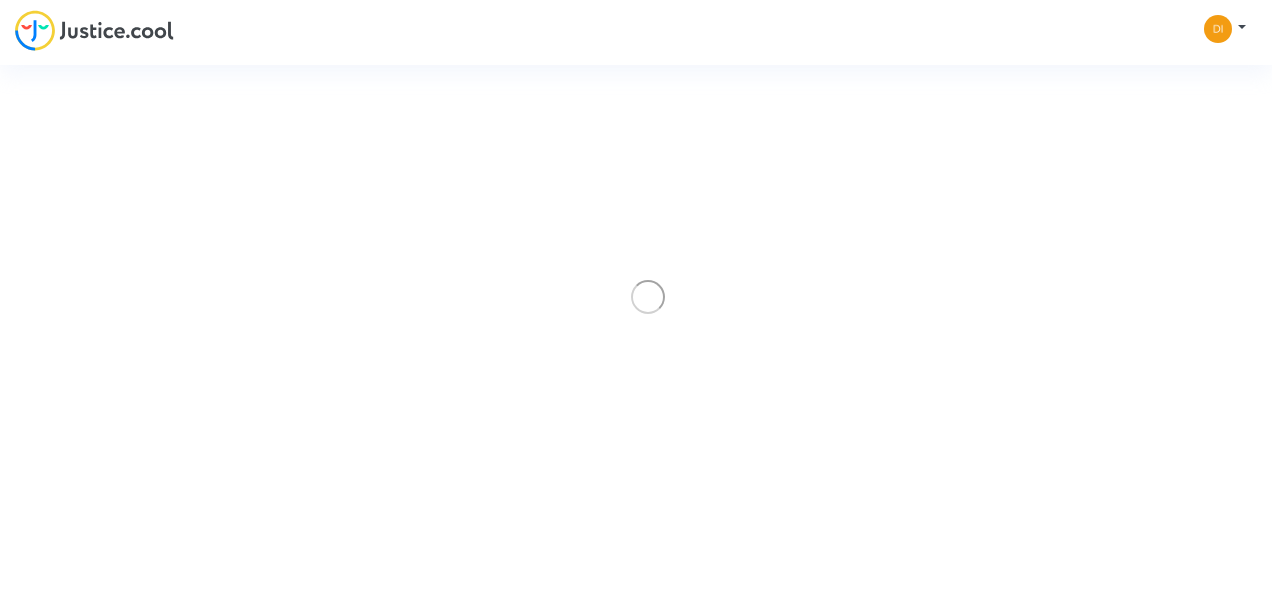 scroll, scrollTop: 0, scrollLeft: 0, axis: both 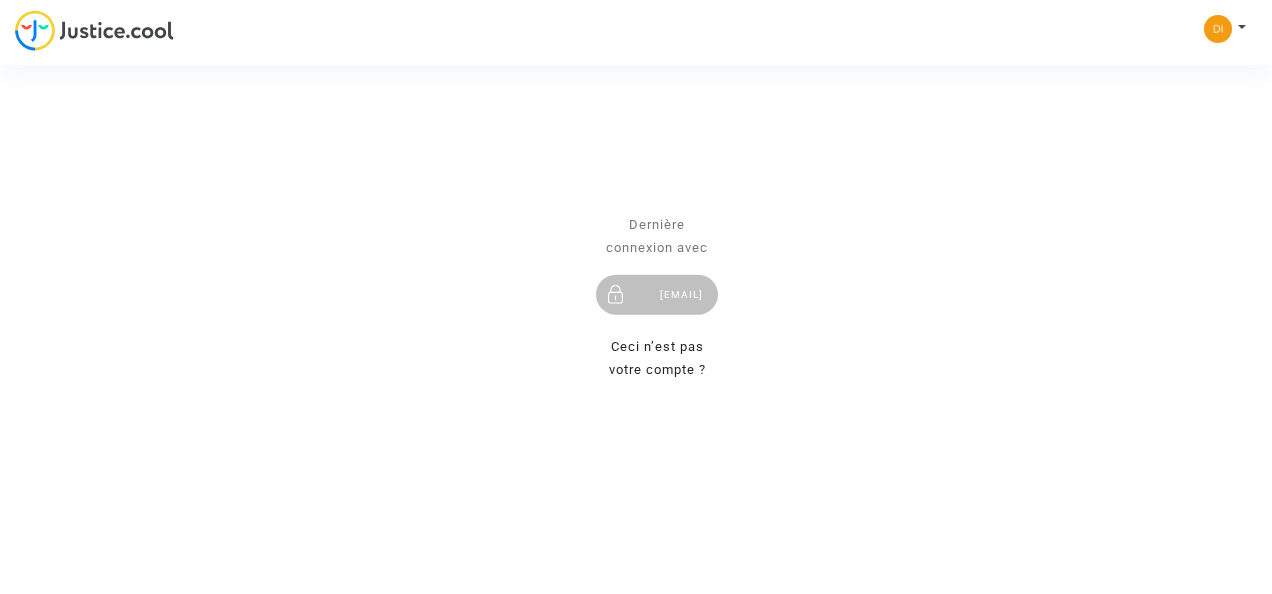 click on "Se connecter Dernière connexion avec [EMAIL] Ceci n’est pas votre compte ? Envoyer" at bounding box center (636, 297) 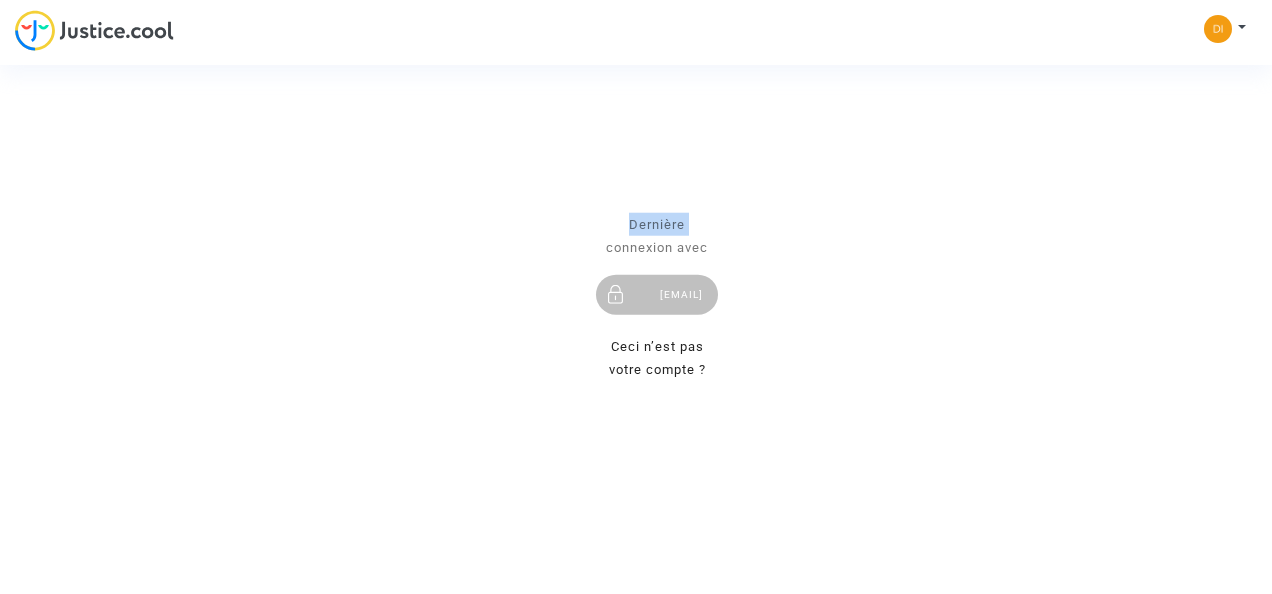 click on "Se connecter Dernière connexion avec diarrougha1995@gmail.com Ceci n’est pas votre compte ? Envoyer" at bounding box center (636, 297) 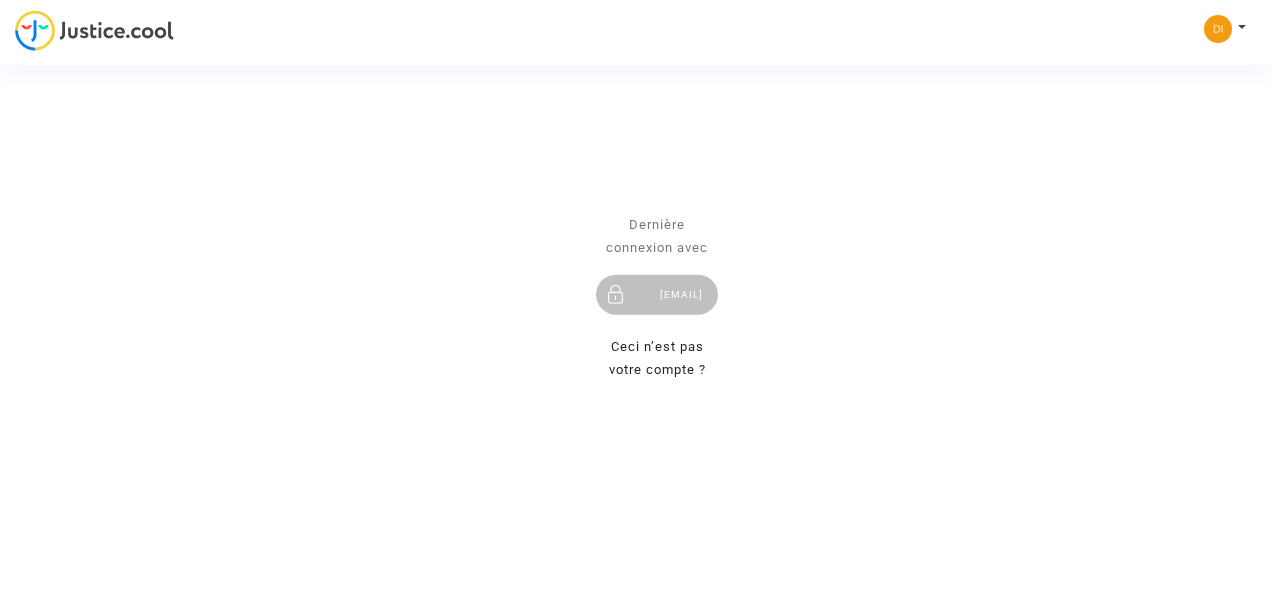 click on "Dernière connexion avec" at bounding box center (657, 236) 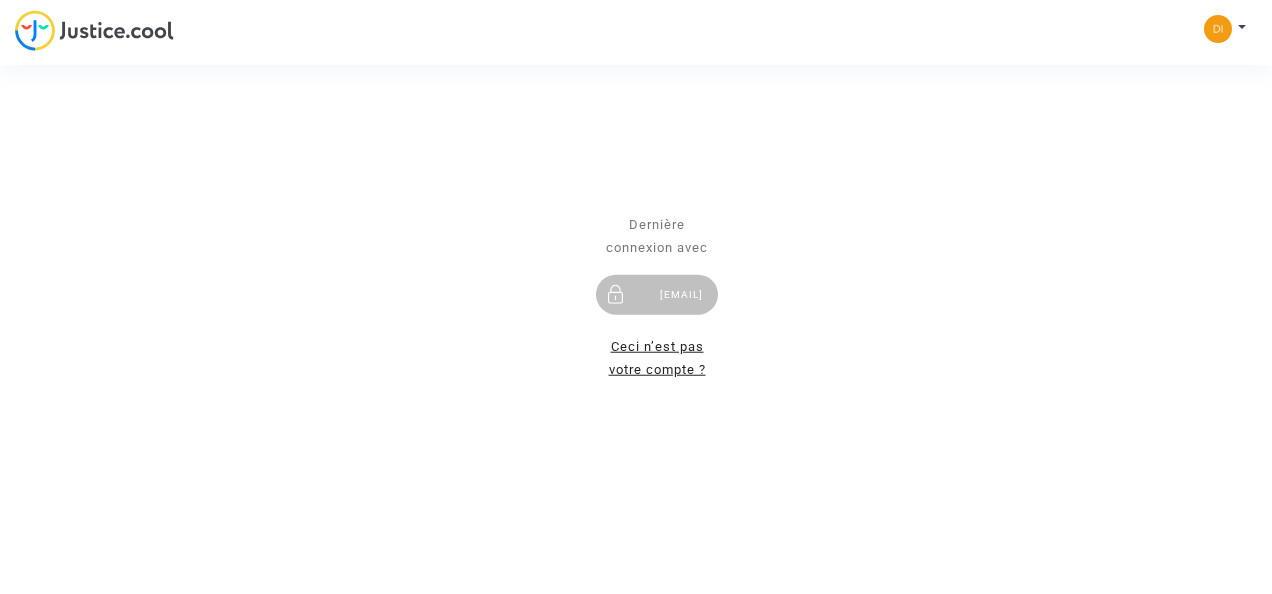 click on "Ceci n’est pas votre compte ?" at bounding box center (657, 358) 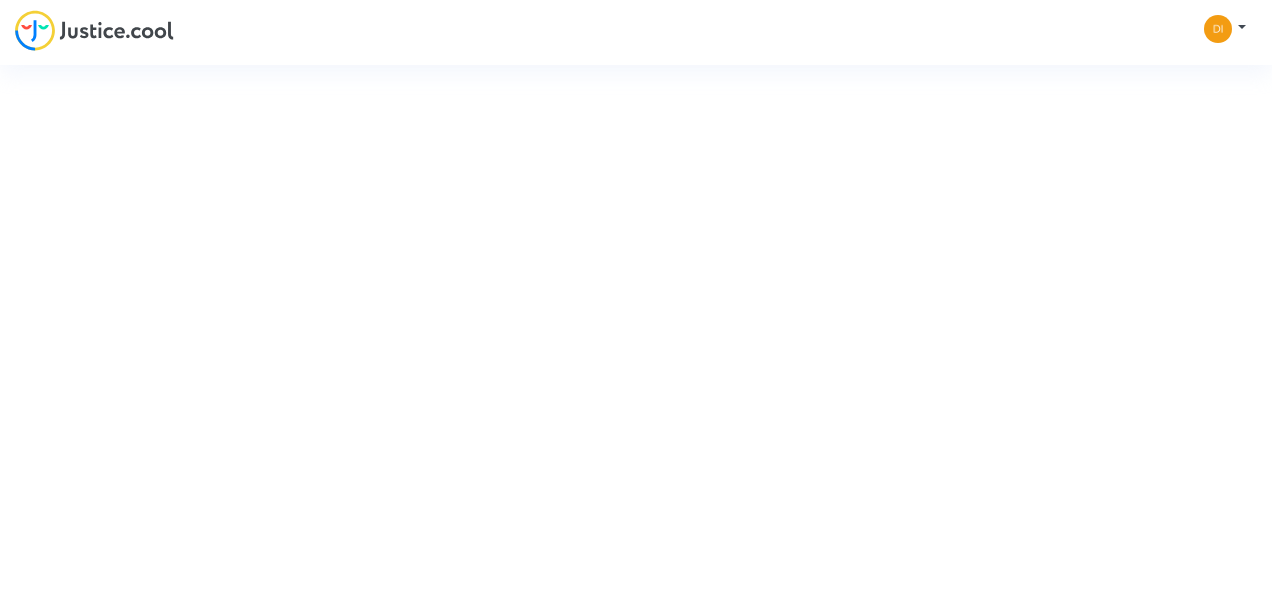 type on "[EMAIL]" 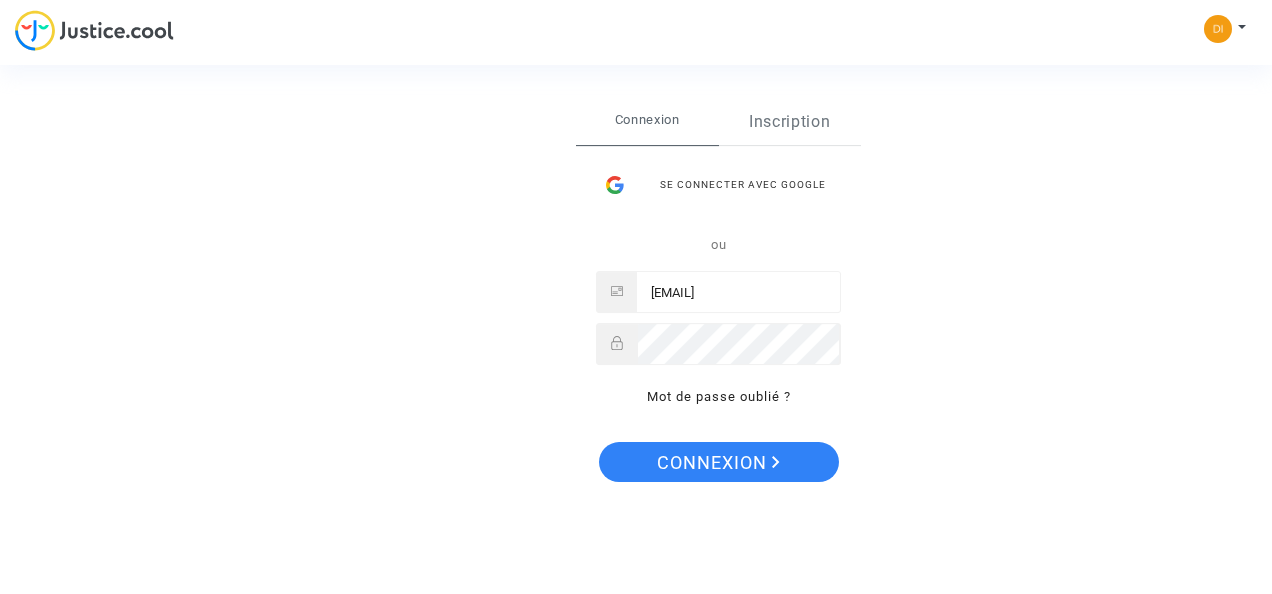 click on "Inscription" at bounding box center (790, 122) 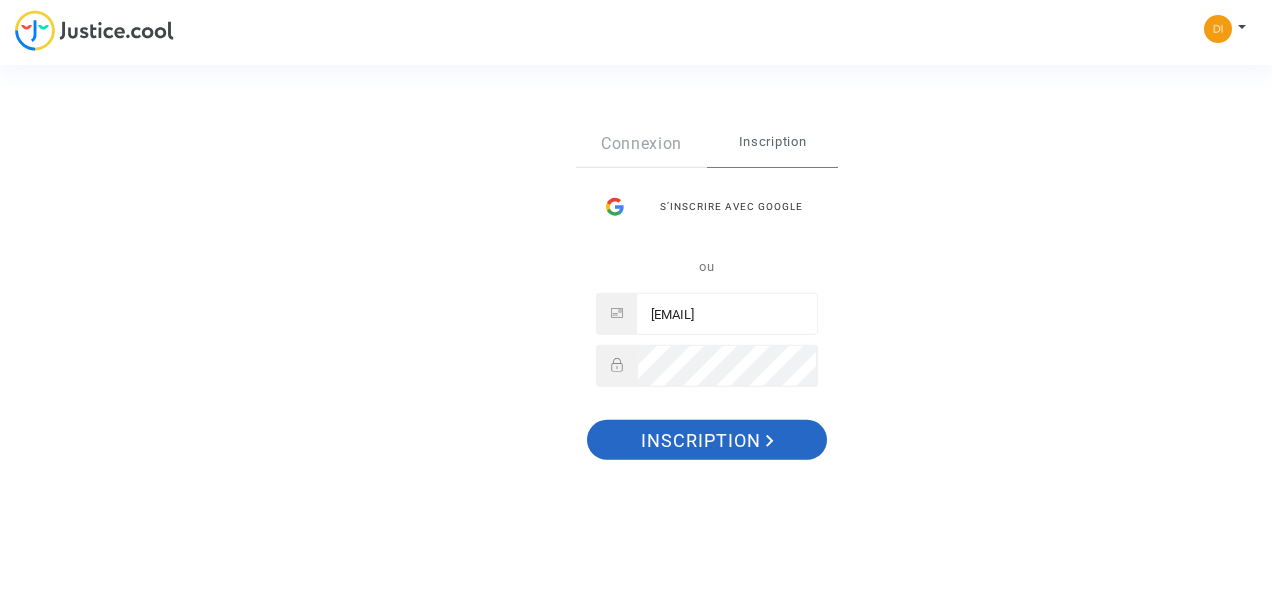 click on "Inscription" at bounding box center [707, 441] 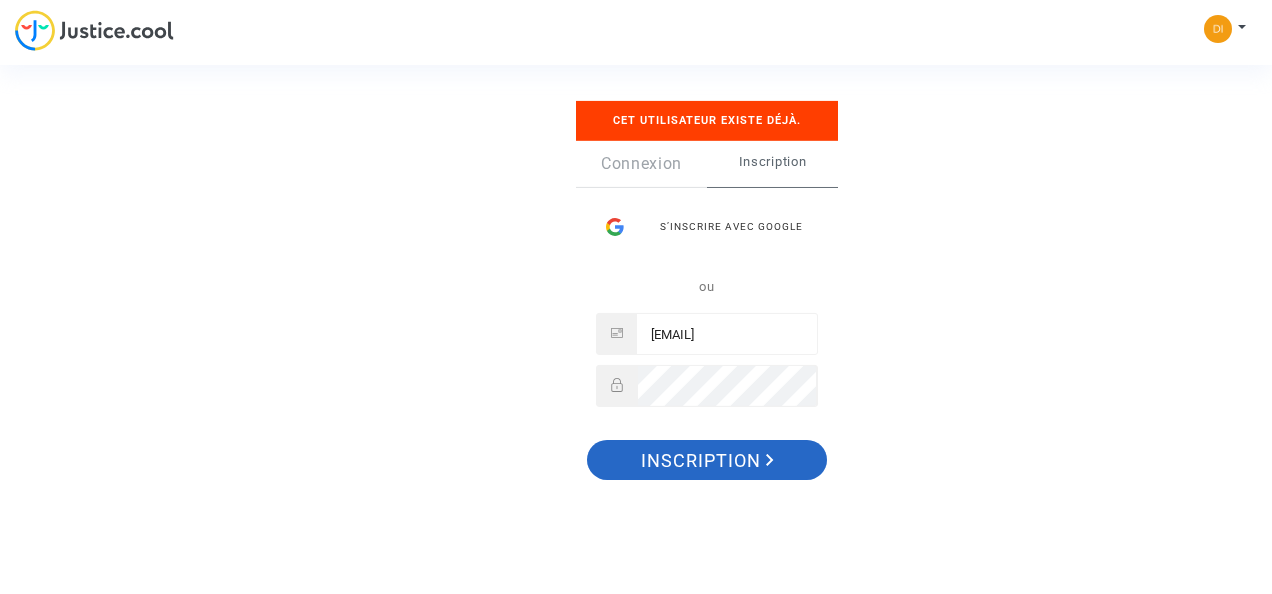 click on "Inscription" at bounding box center [707, 461] 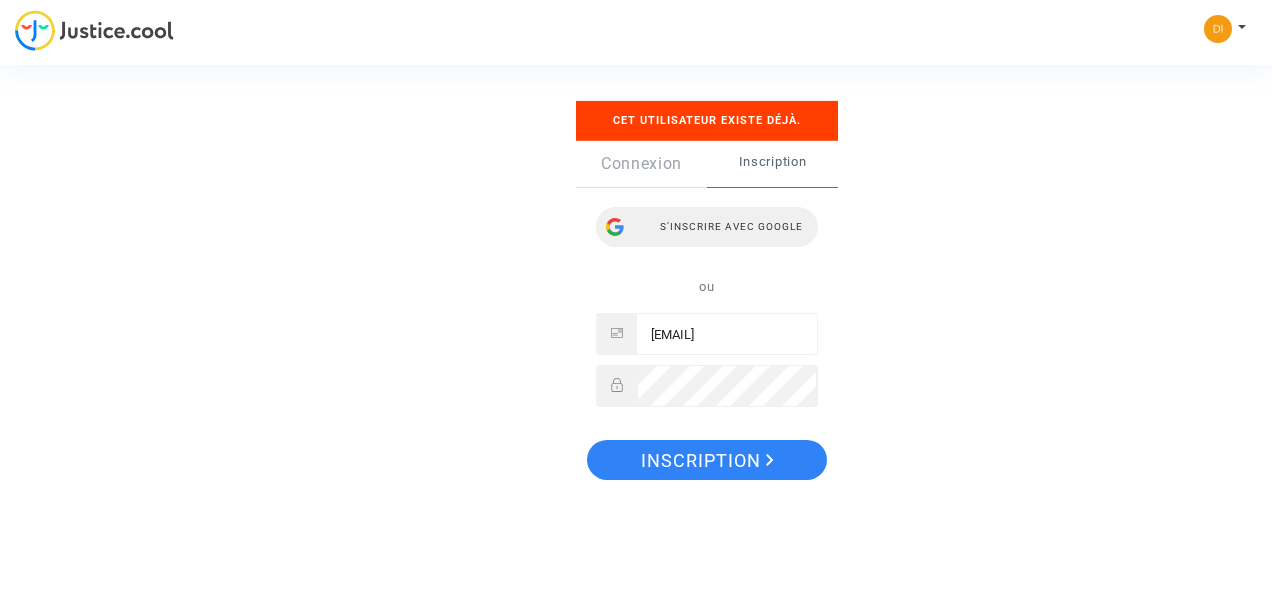 click on "S’inscrire avec Google" at bounding box center (707, 227) 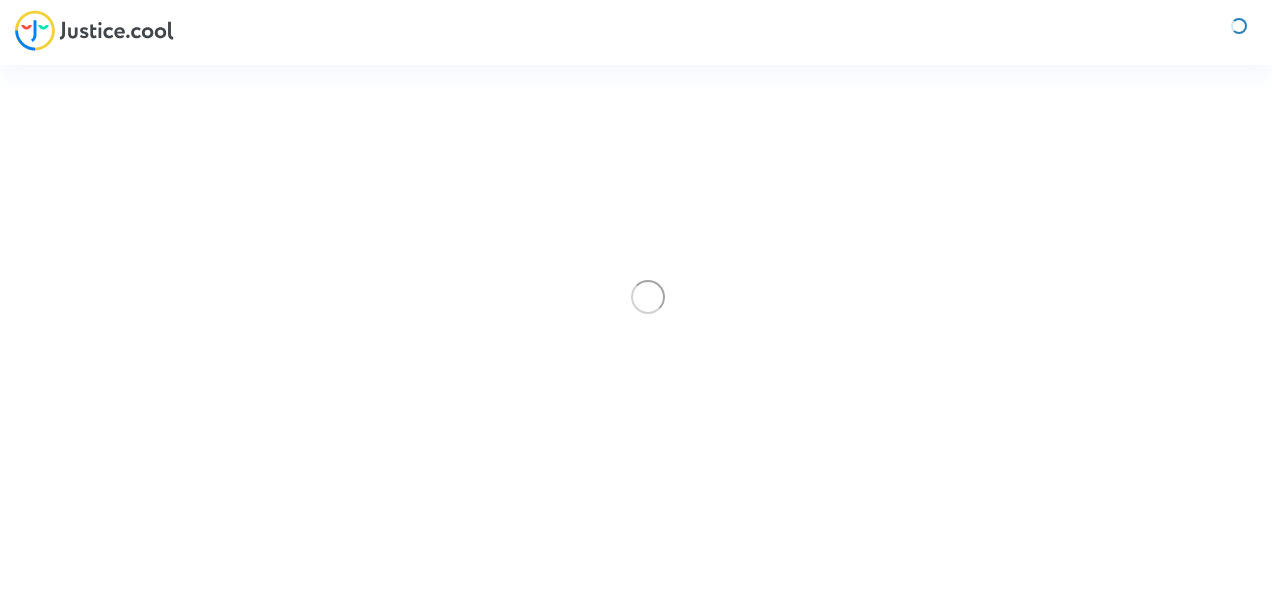 scroll, scrollTop: 0, scrollLeft: 0, axis: both 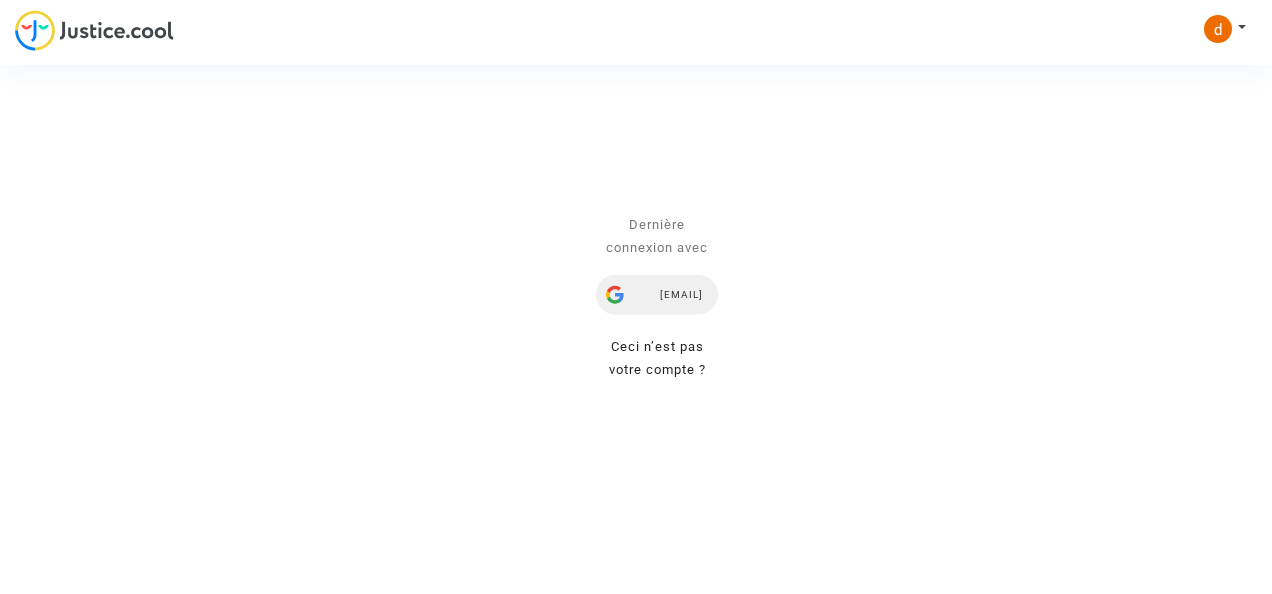 click on "[EMAIL]" at bounding box center [657, 295] 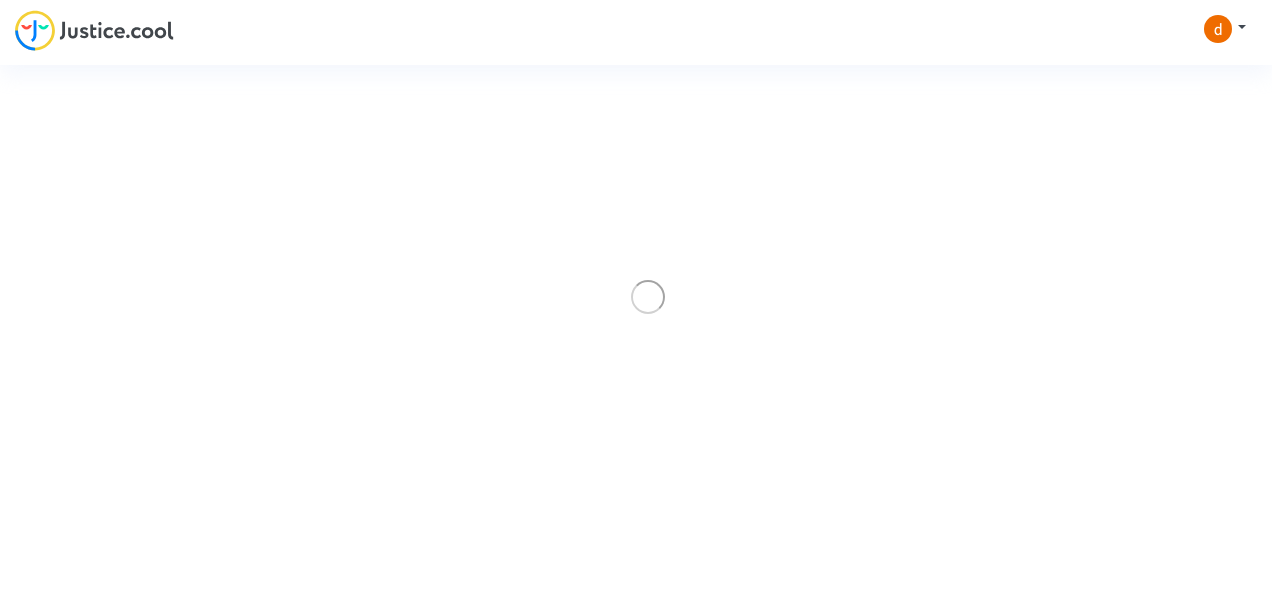 scroll, scrollTop: 0, scrollLeft: 0, axis: both 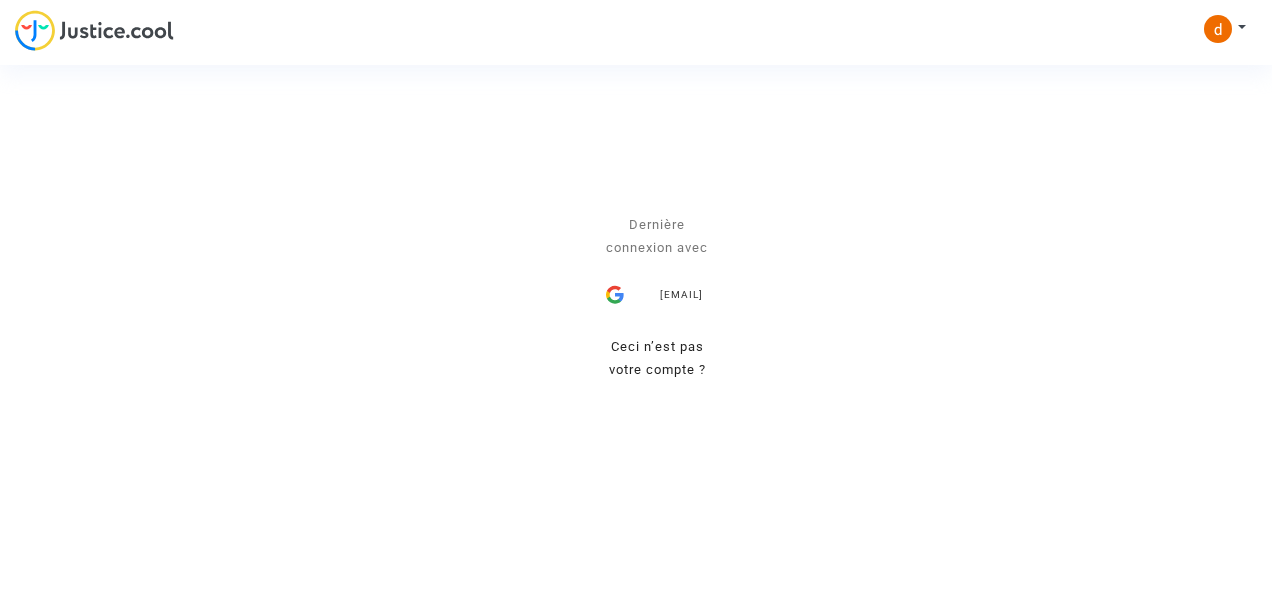 click on "[EMAIL]" at bounding box center (657, 295) 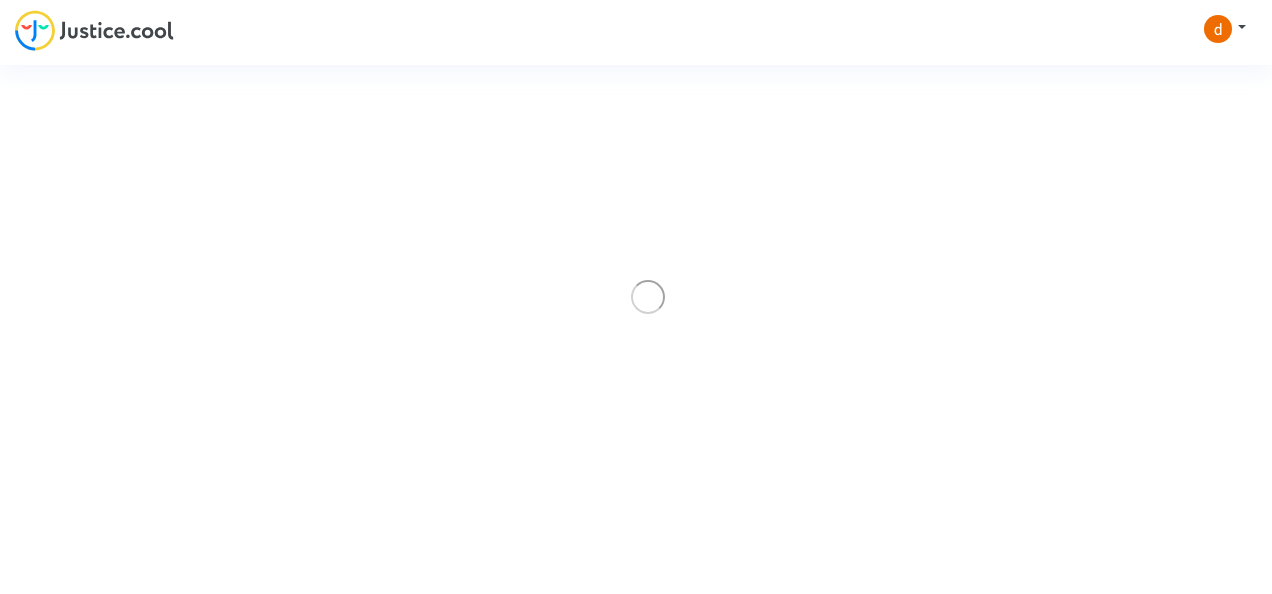 scroll, scrollTop: 0, scrollLeft: 0, axis: both 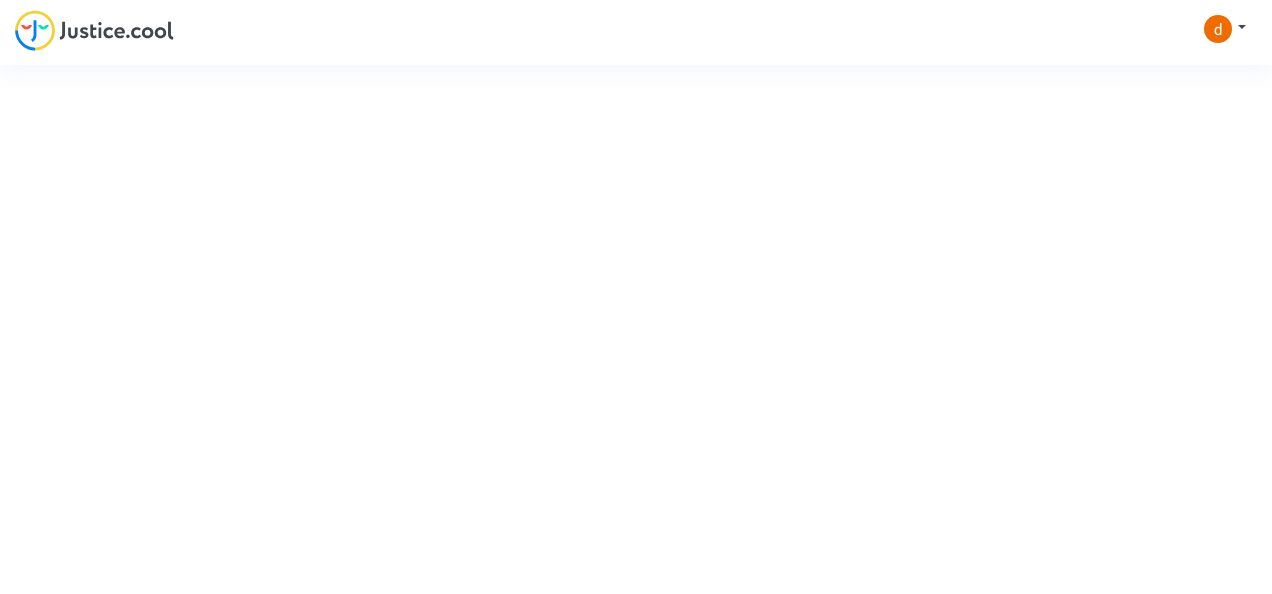 click on "Dernière connexion avec [USERNAME]@[DOMAIN] Ceci n’est pas votre compte ?" at bounding box center (702, 297) 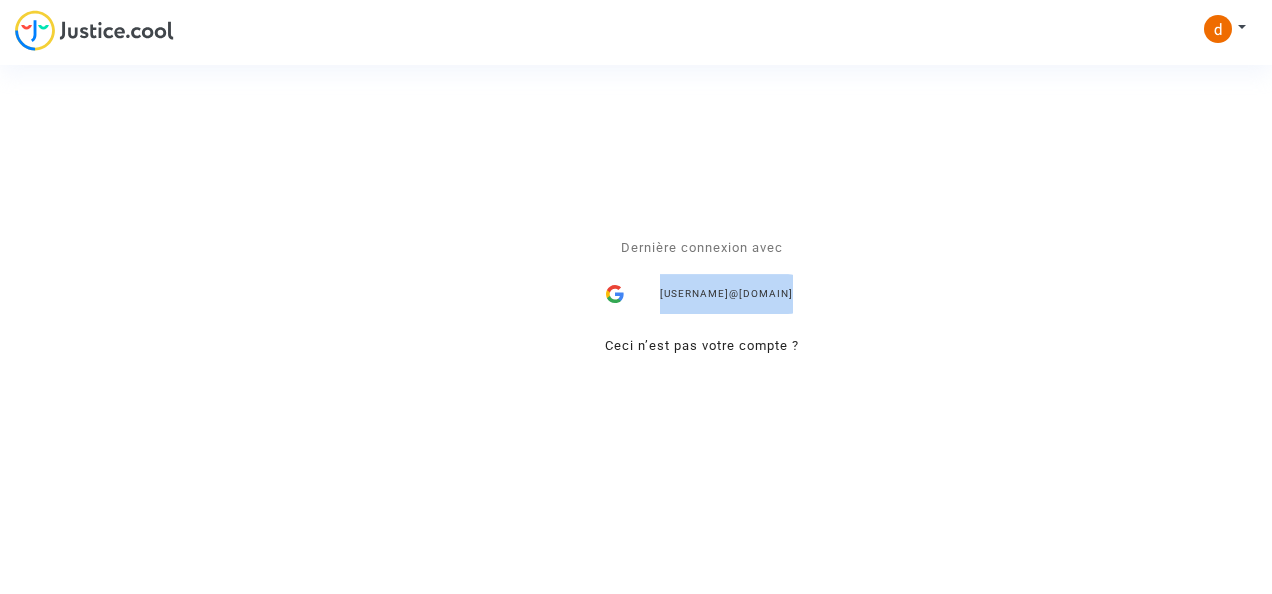 click on "[USERNAME]@[DOMAIN]" at bounding box center (702, 295) 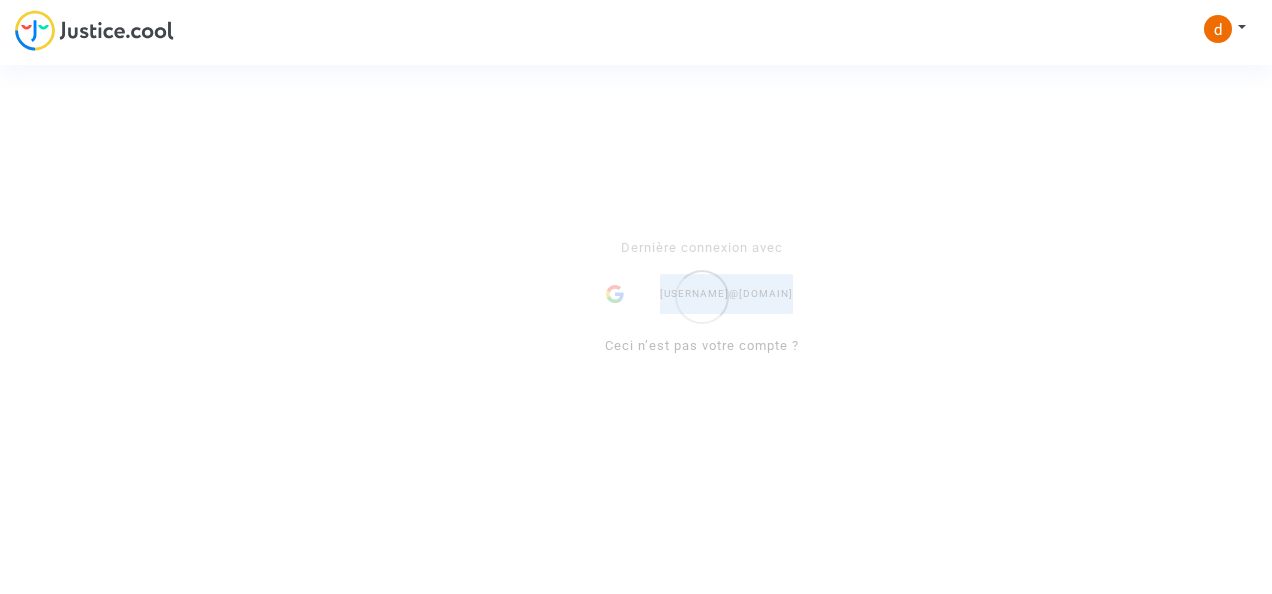 drag, startPoint x: 0, startPoint y: 0, endPoint x: 786, endPoint y: 295, distance: 839.5362 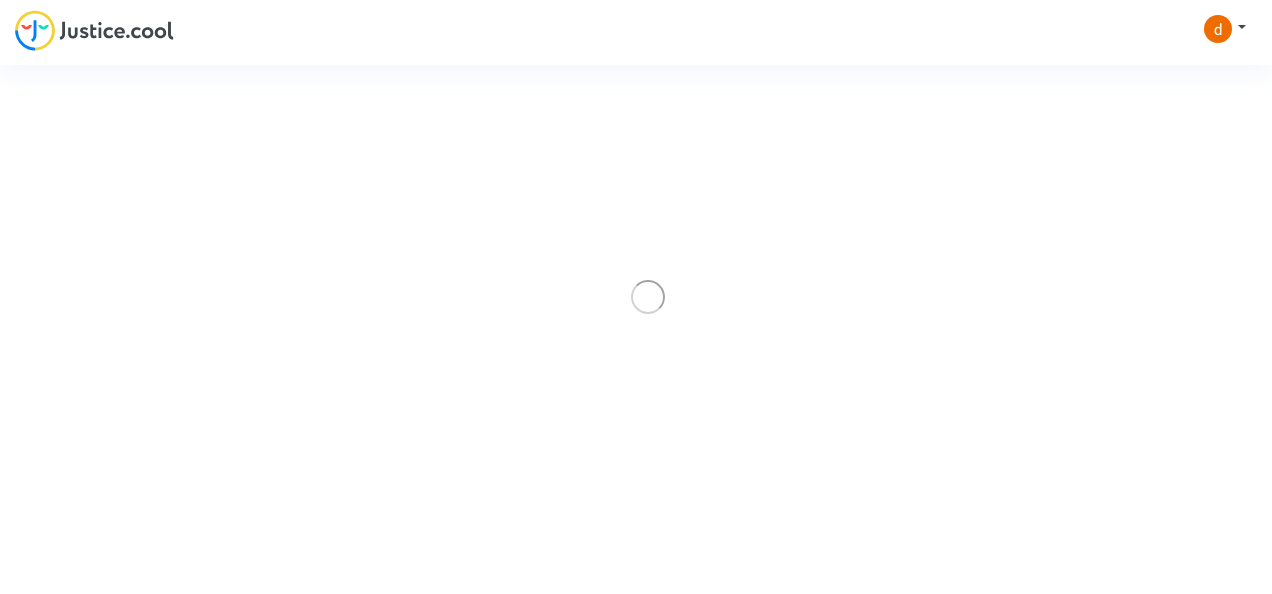 scroll, scrollTop: 0, scrollLeft: 0, axis: both 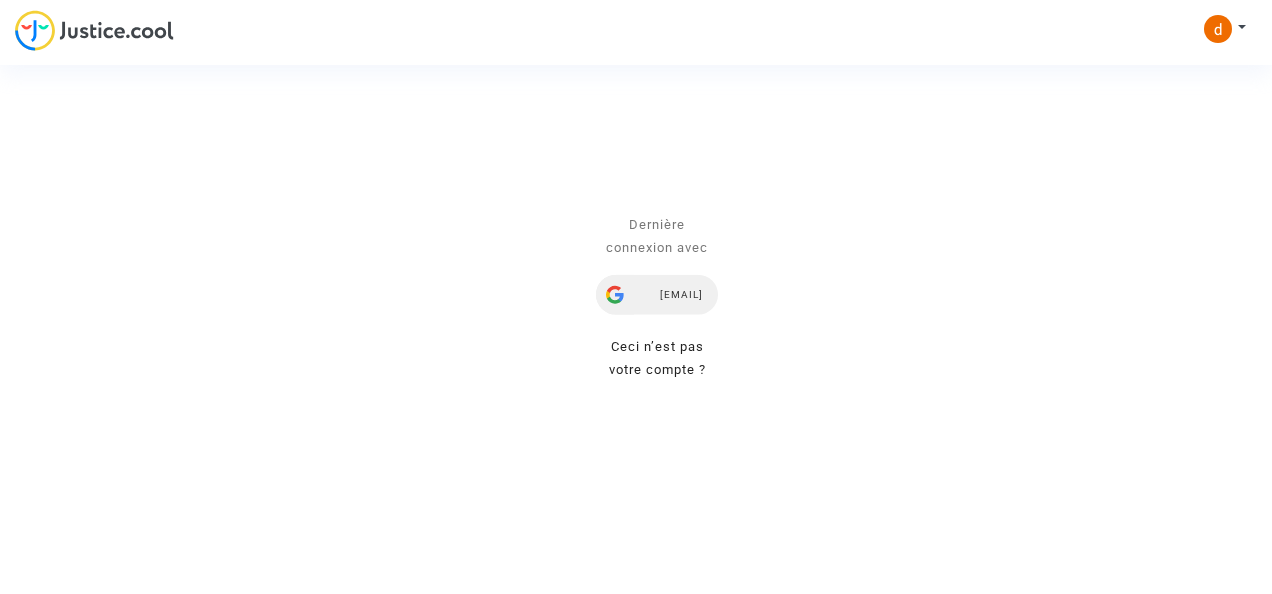 click on "[EMAIL]" at bounding box center [657, 295] 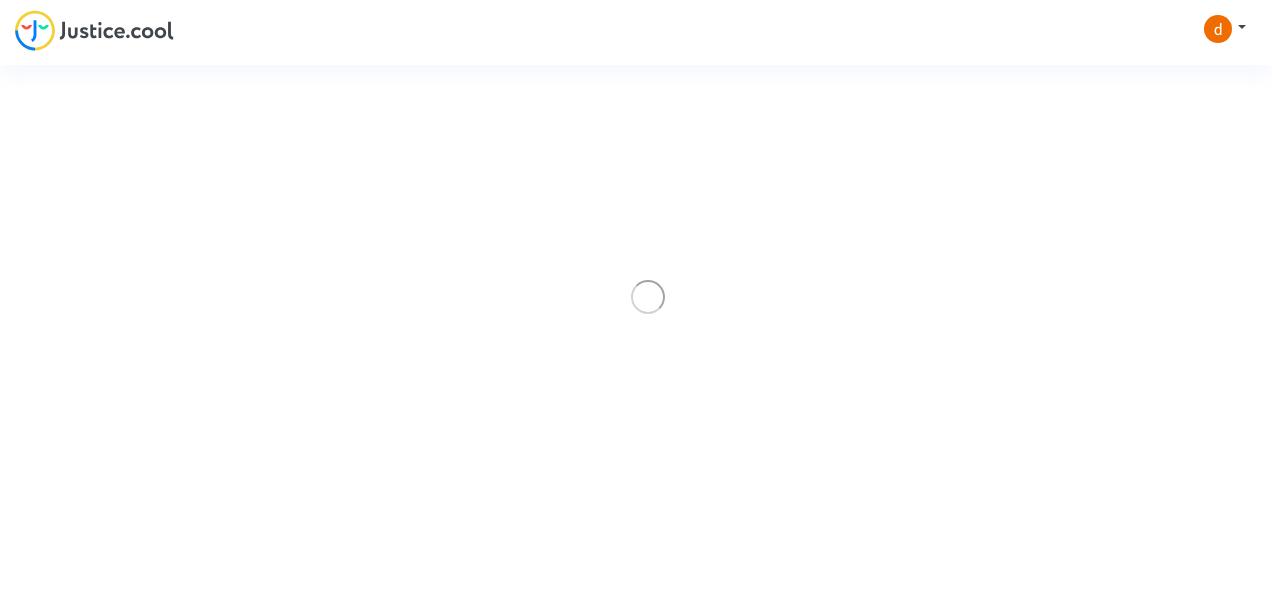 scroll, scrollTop: 0, scrollLeft: 0, axis: both 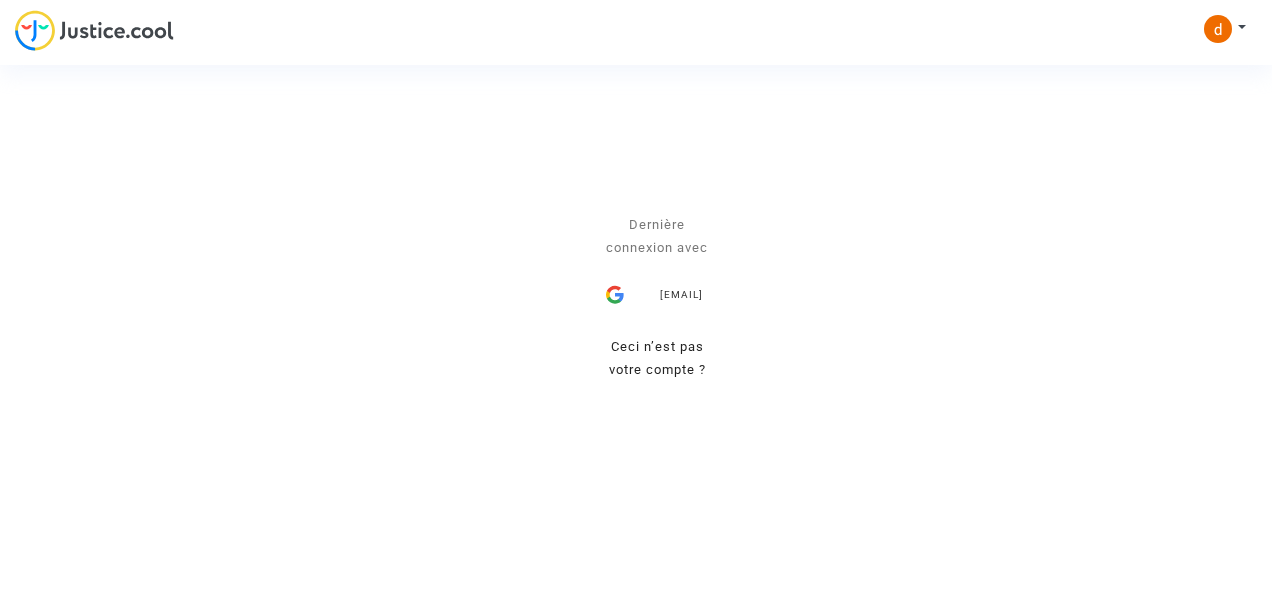 click on "Se connecter Dernière connexion avec [EMAIL] Ceci n’est pas votre compte ? Envoyer" at bounding box center [636, 297] 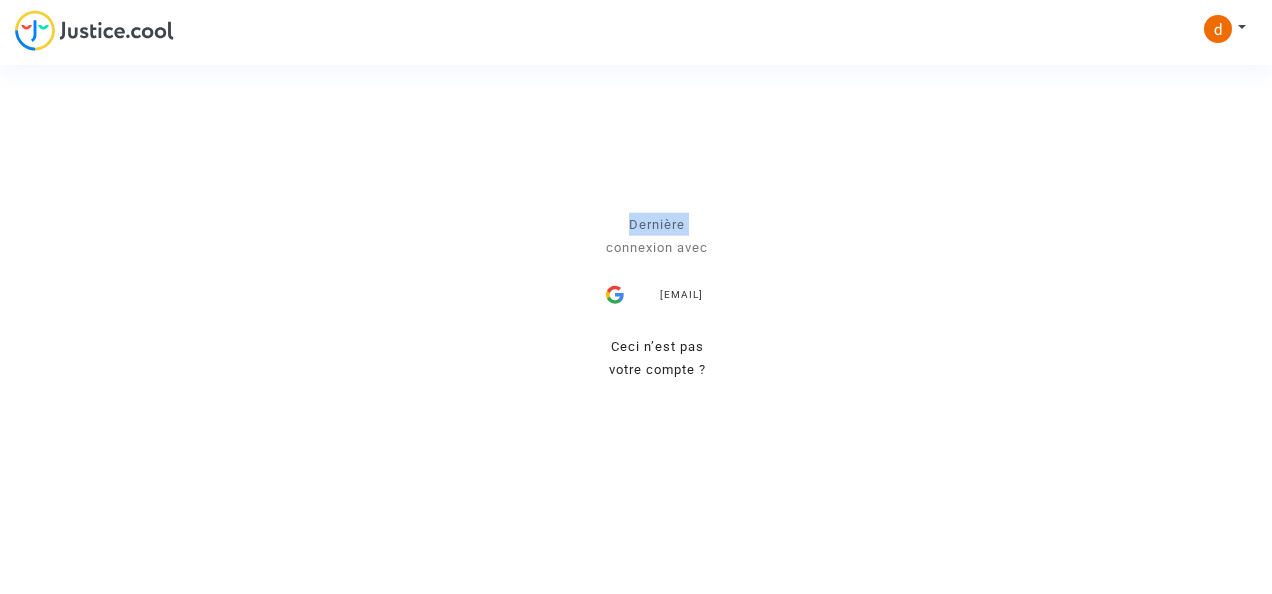 click on "Se connecter Dernière connexion avec [EMAIL] Ceci n’est pas votre compte ? Envoyer" at bounding box center (636, 297) 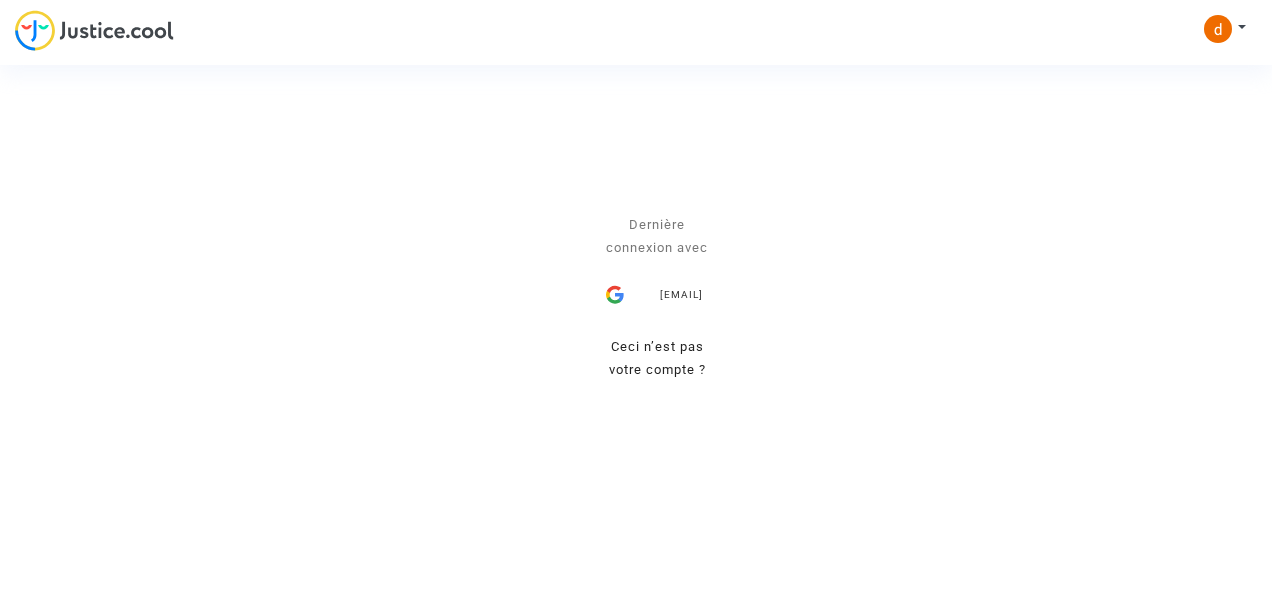 drag, startPoint x: 1212, startPoint y: 25, endPoint x: 1015, endPoint y: 160, distance: 238.81792 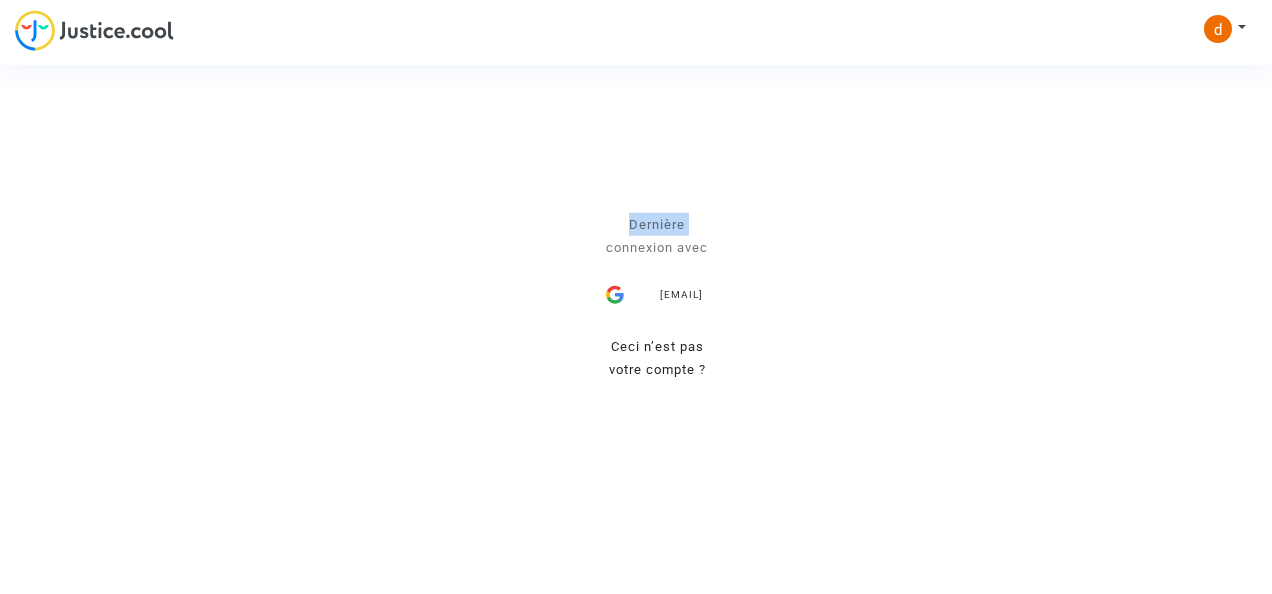 click on "Se connecter Dernière connexion avec [EMAIL] Ceci n’est pas votre compte ? Envoyer" at bounding box center (636, 297) 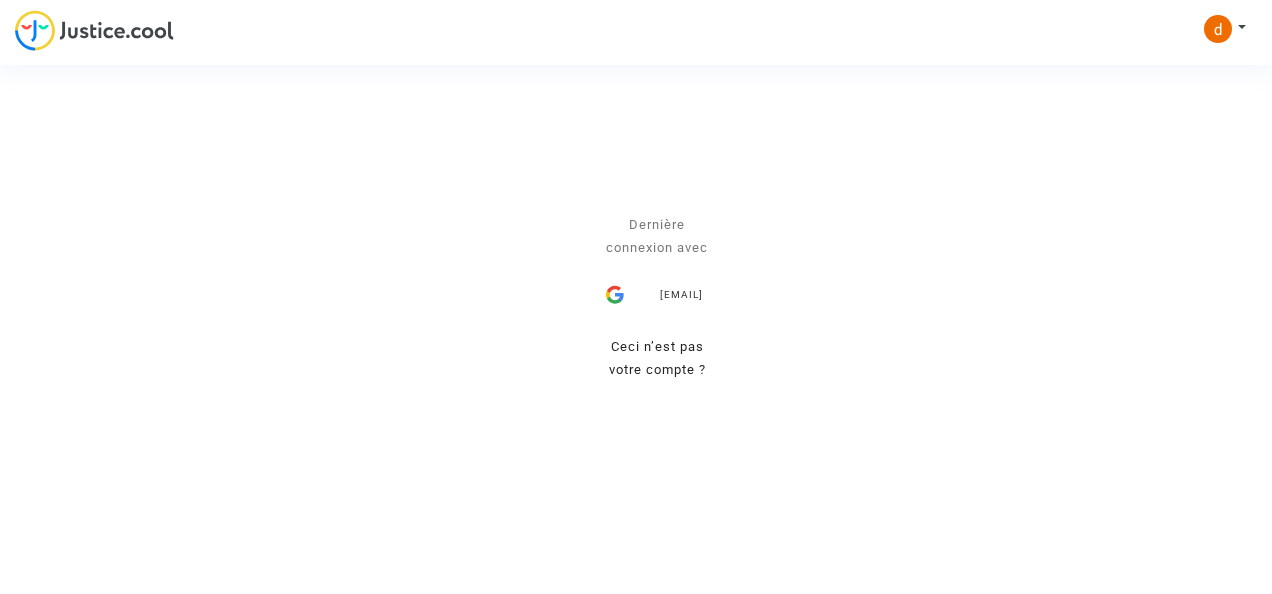 drag, startPoint x: 1241, startPoint y: 22, endPoint x: 910, endPoint y: 70, distance: 334.46225 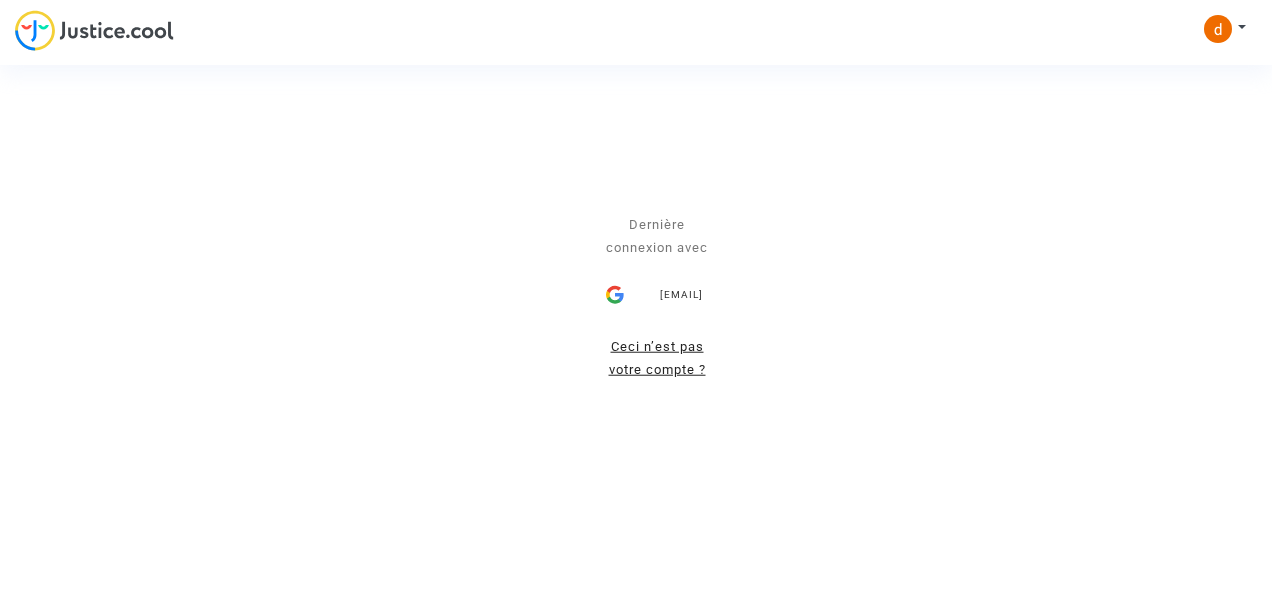 click on "Ceci n’est pas votre compte ?" at bounding box center [657, 358] 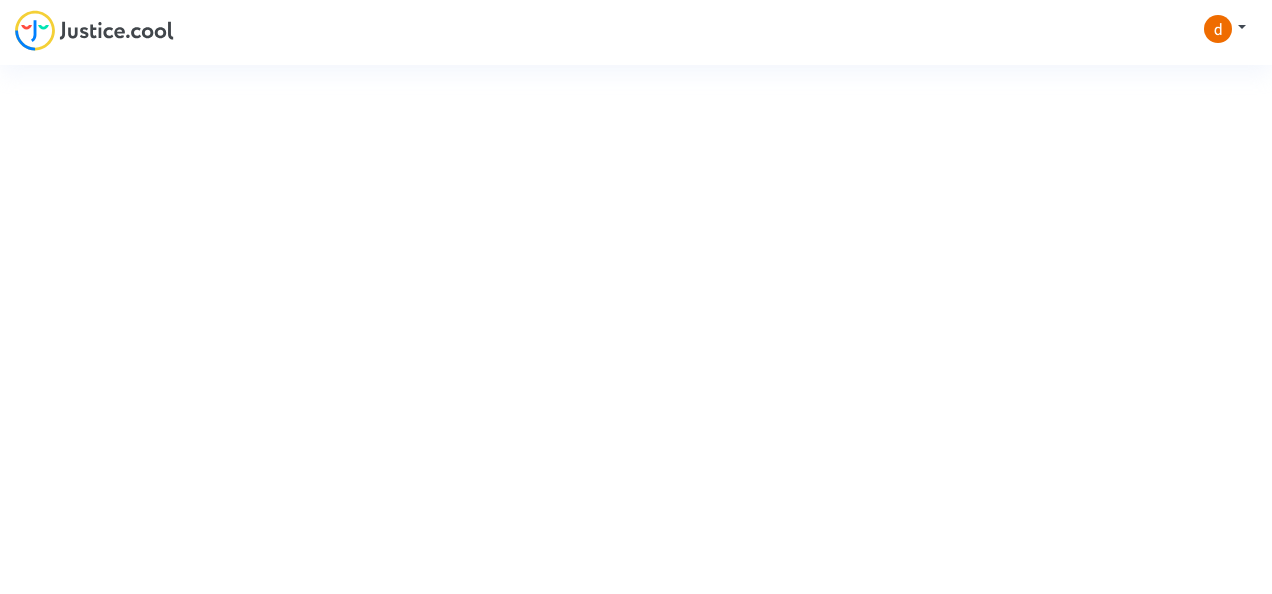 click on "Connexion Inscription Se connecter avec Google ou Mot de passe oublié ? Dernière connexion avec [EMAIL] Ceci n’est pas votre compte ?" at bounding box center (718, 297) 